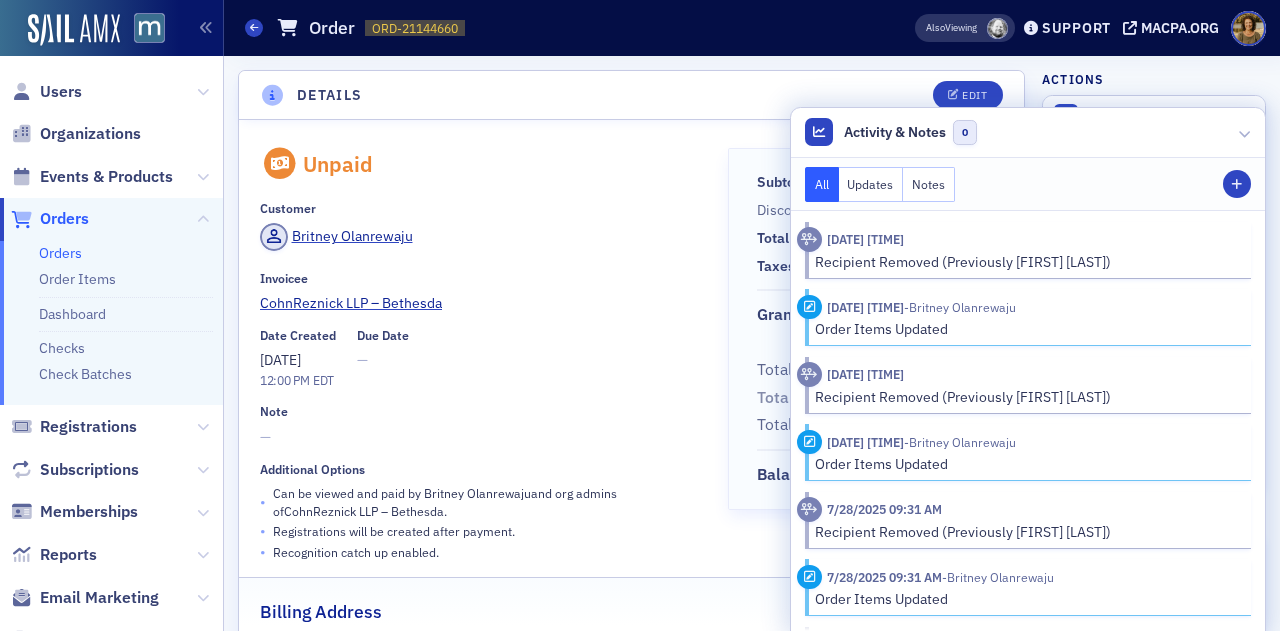 scroll, scrollTop: 0, scrollLeft: 0, axis: both 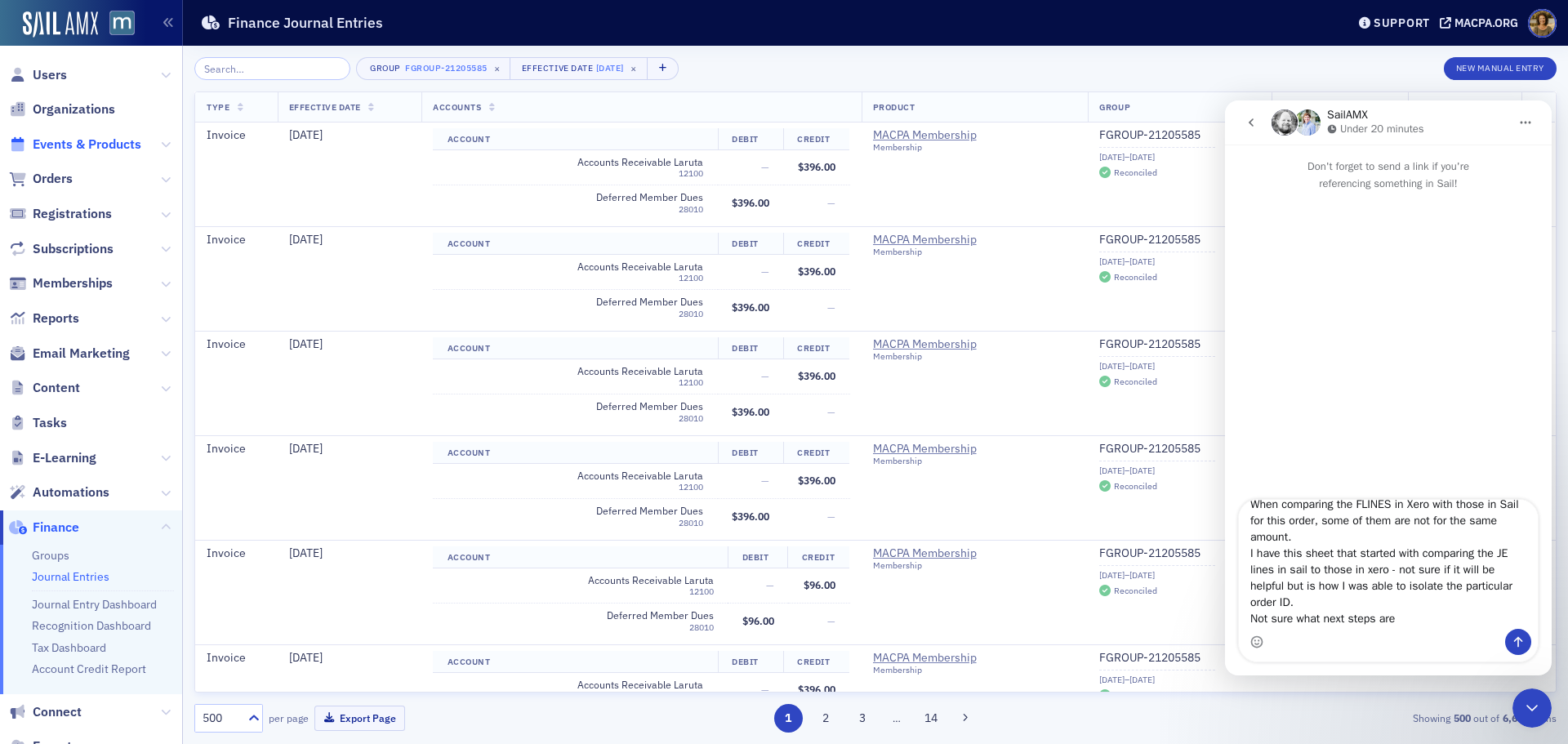 click on "Events & Products" 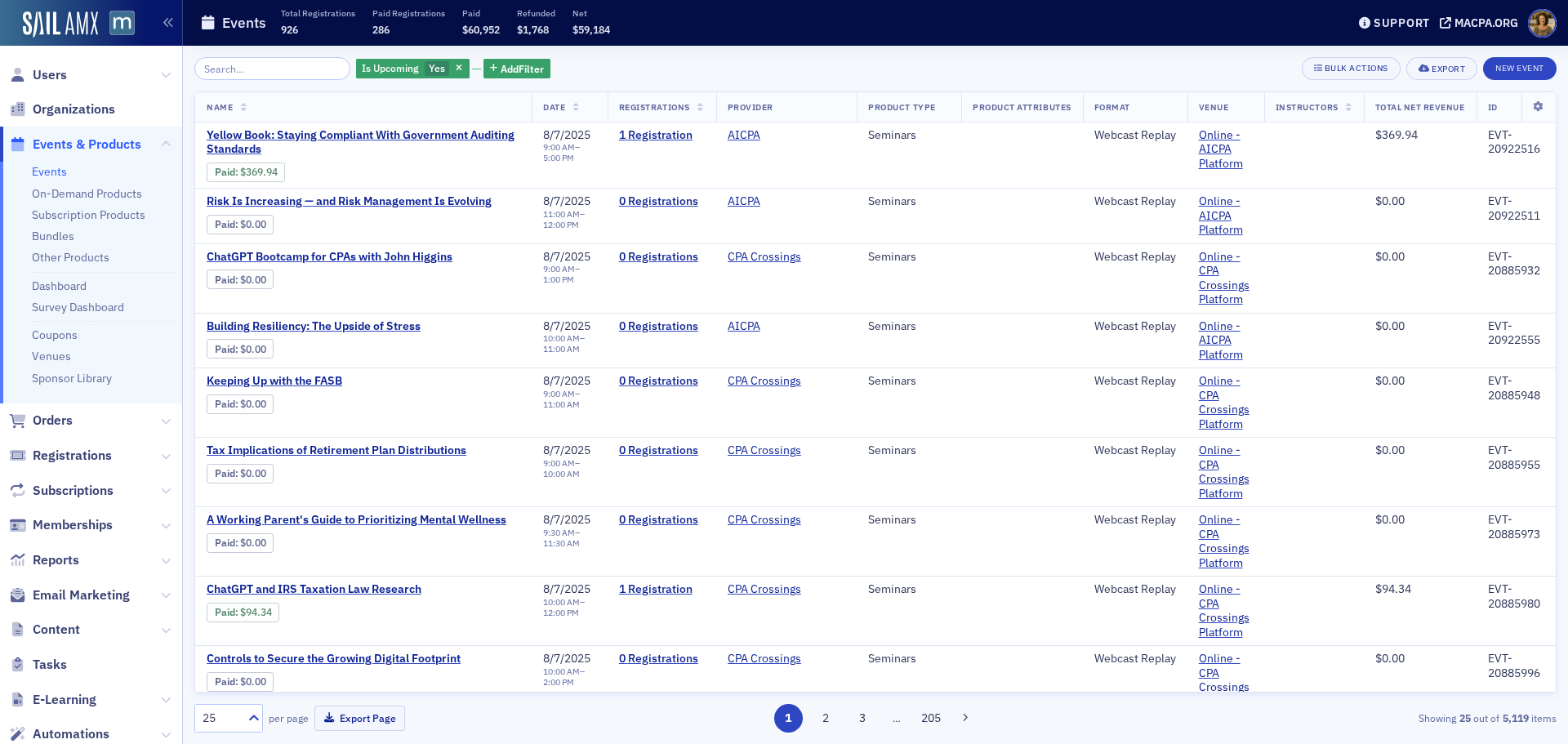 scroll, scrollTop: 0, scrollLeft: 0, axis: both 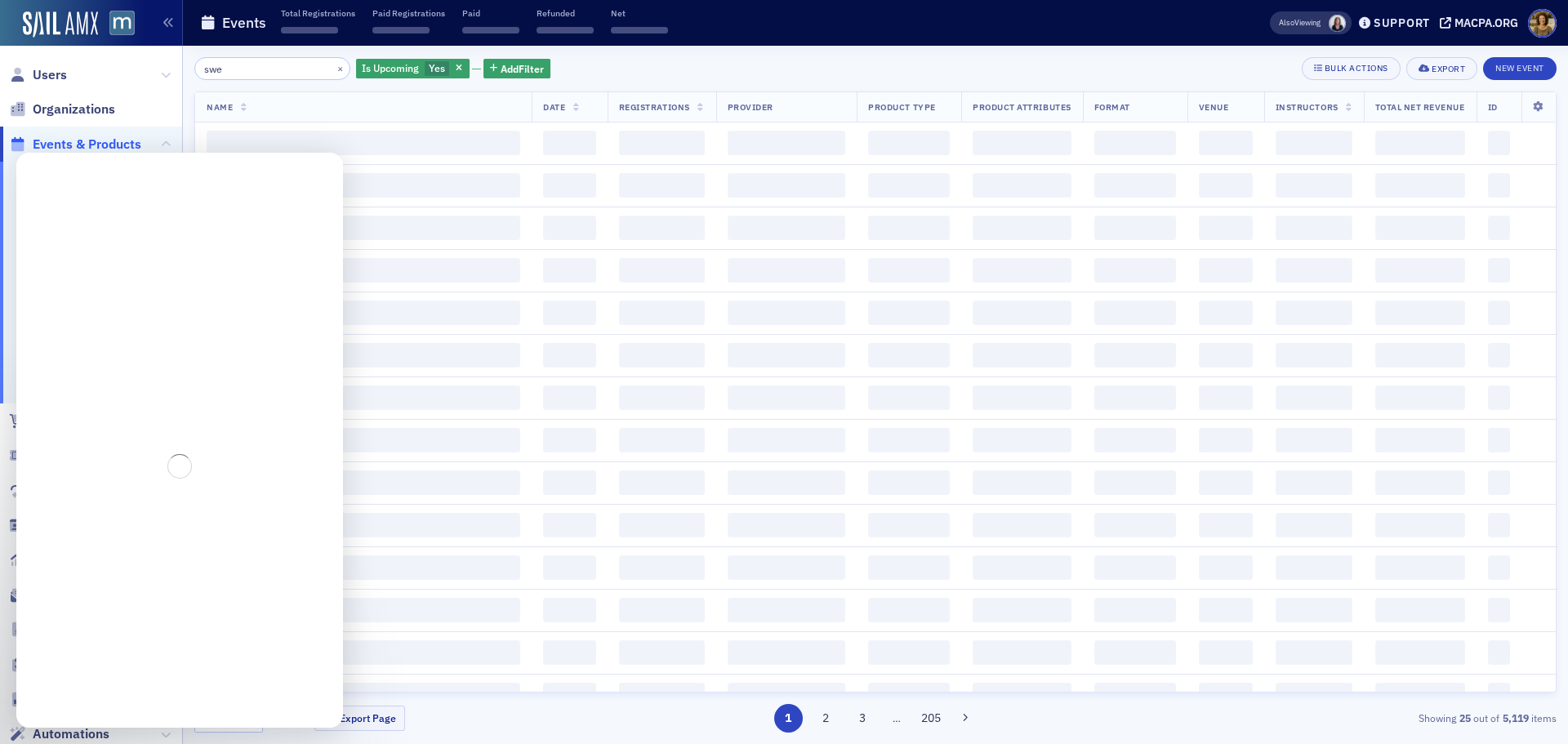 type on "swea" 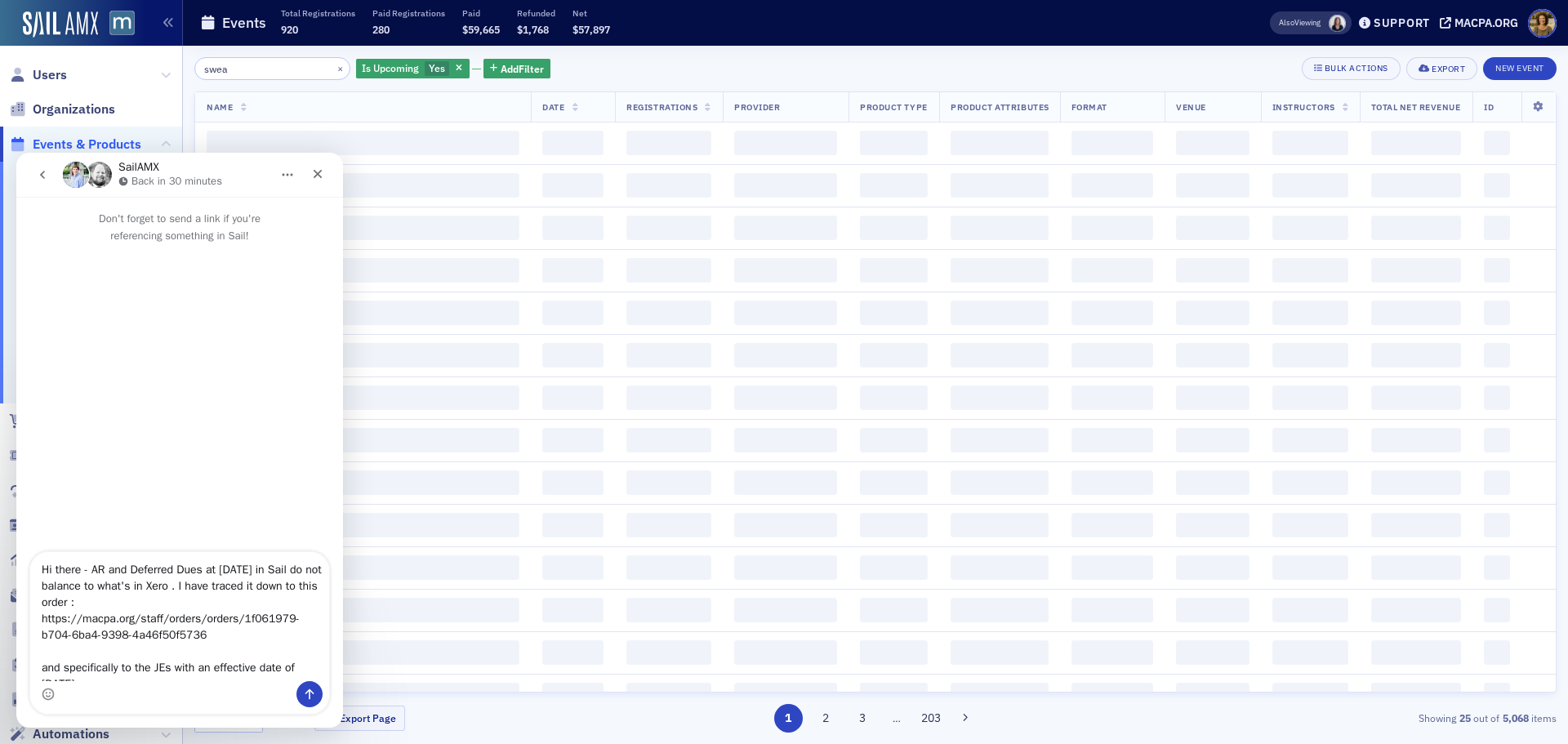 scroll, scrollTop: 141, scrollLeft: 0, axis: vertical 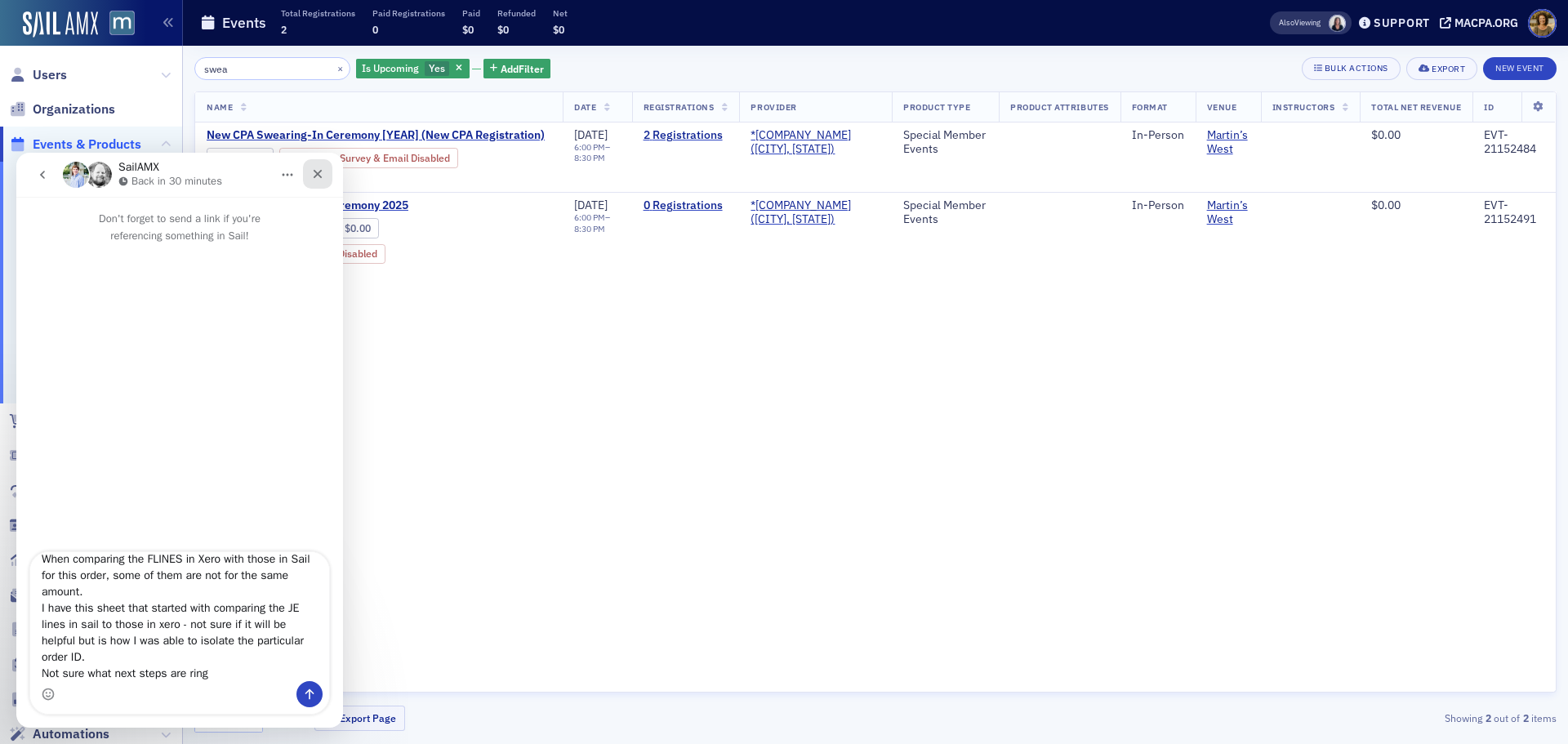 type on "Hi there - AR and Deferred Dues at 7/31/25 in Sail do not balance to what's in Xero . I have traced it down to this order : https://macpa.org/staff/orders/orders/1f061979-b704-6ba4-9398-4a46f50f5736
and specifically to the JEs with an effective date of 7/17/2025.
When comparing the FLINES in Xero with those in Sail for this order, some of them are not for the same amount.
I have this sheet that started with comparing the JE lines in sail to those in xero - not sure if it will be helpful but is how I was able to isolate the particular order ID.
Not sure what next steps are ring" 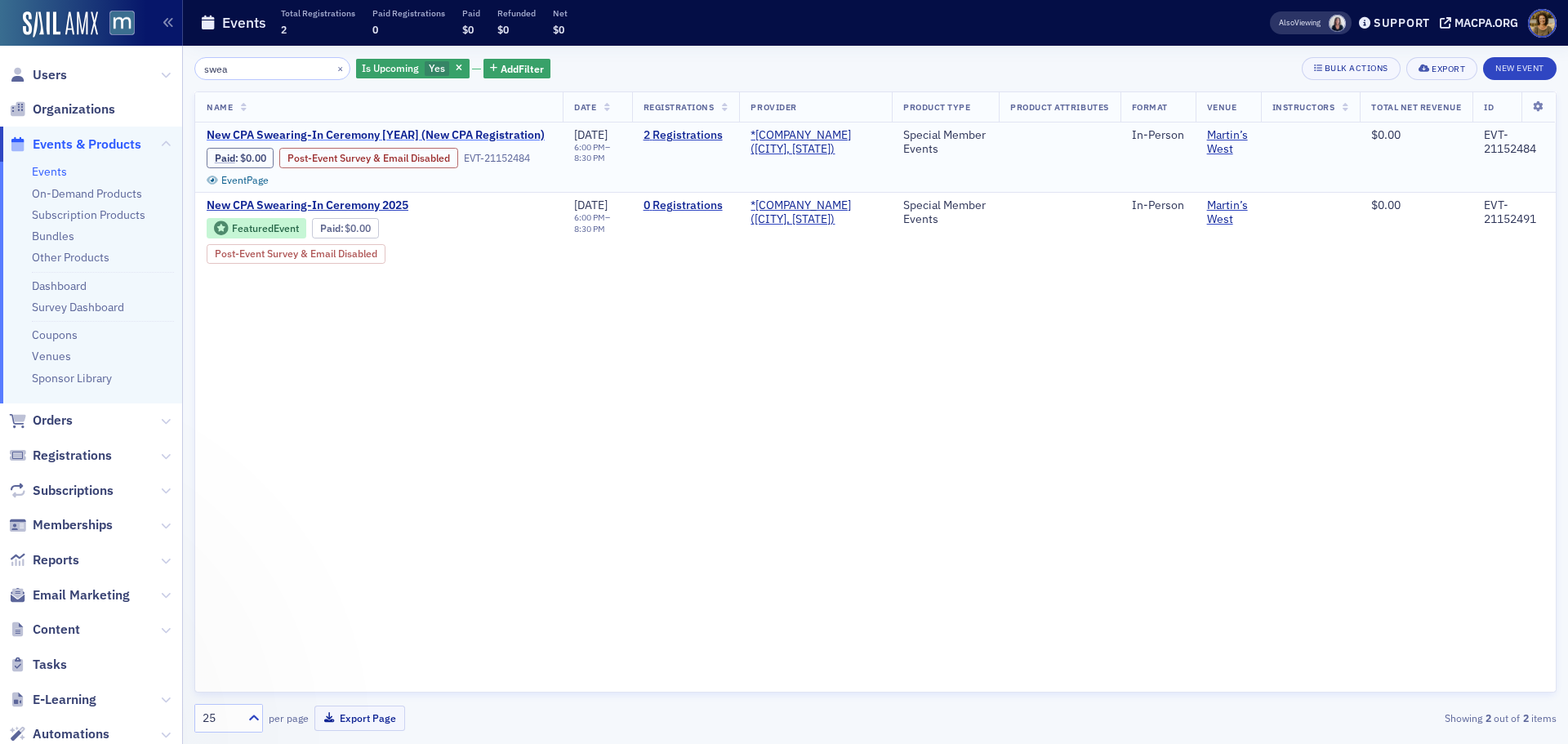 scroll, scrollTop: 0, scrollLeft: 0, axis: both 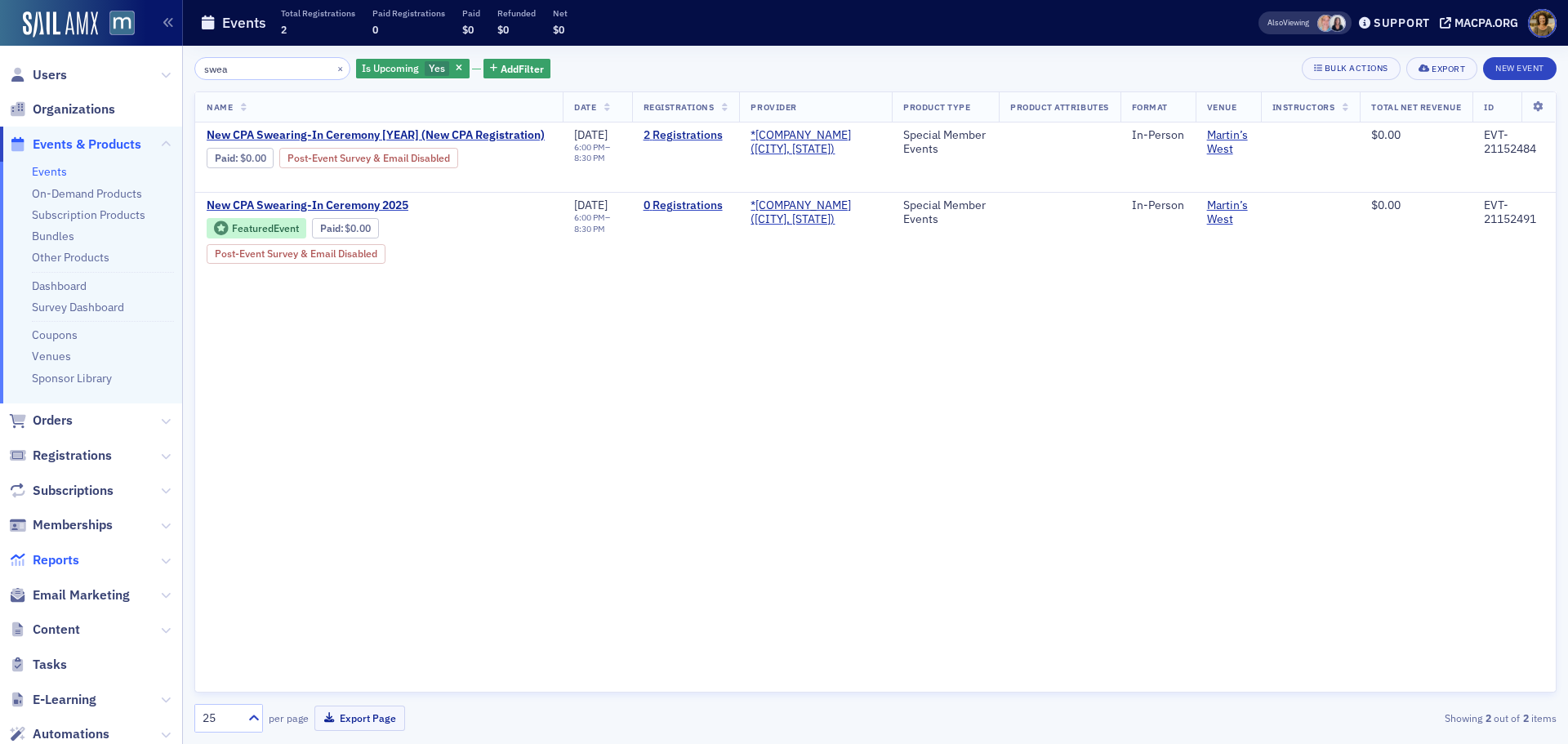 click on "Reports" 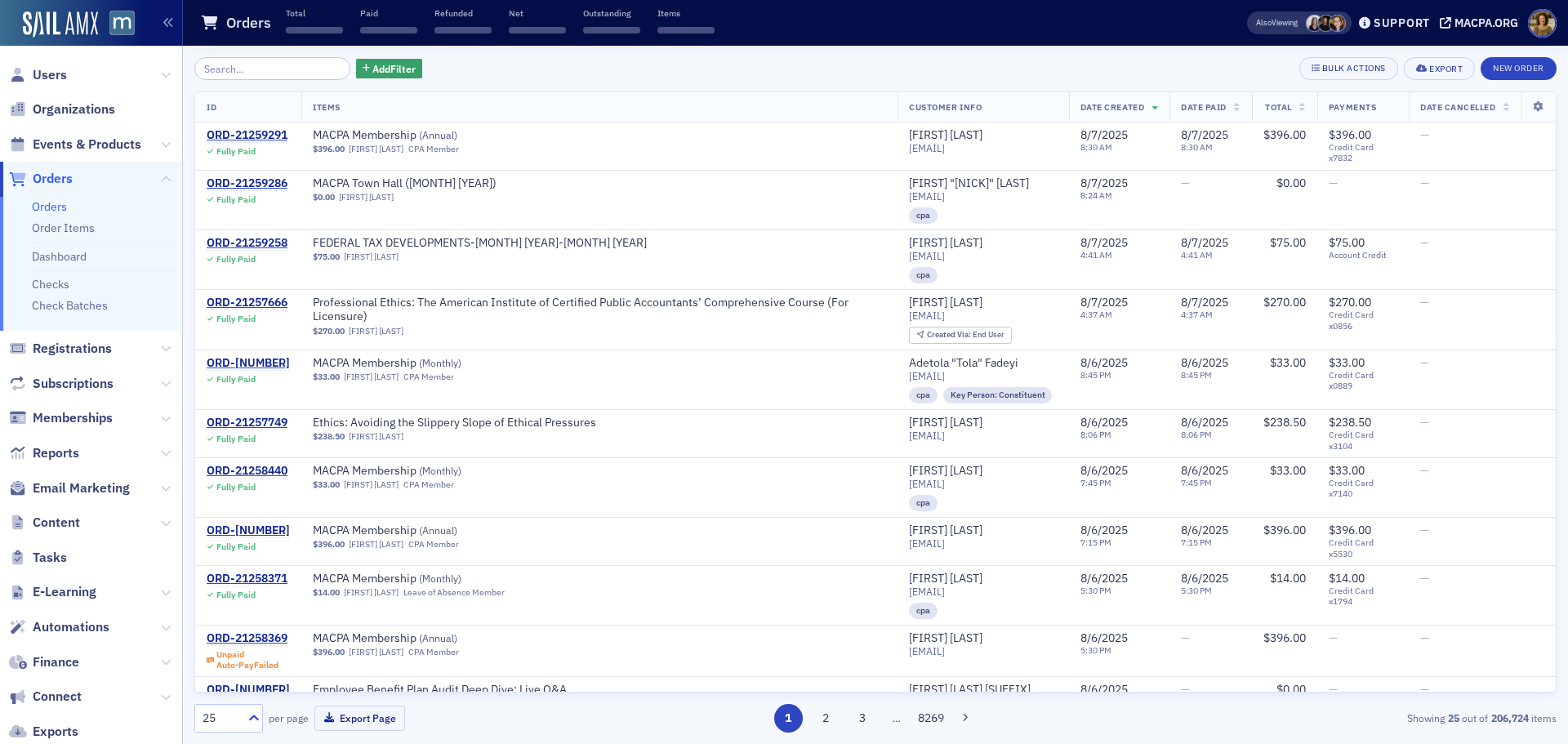 scroll, scrollTop: 0, scrollLeft: 0, axis: both 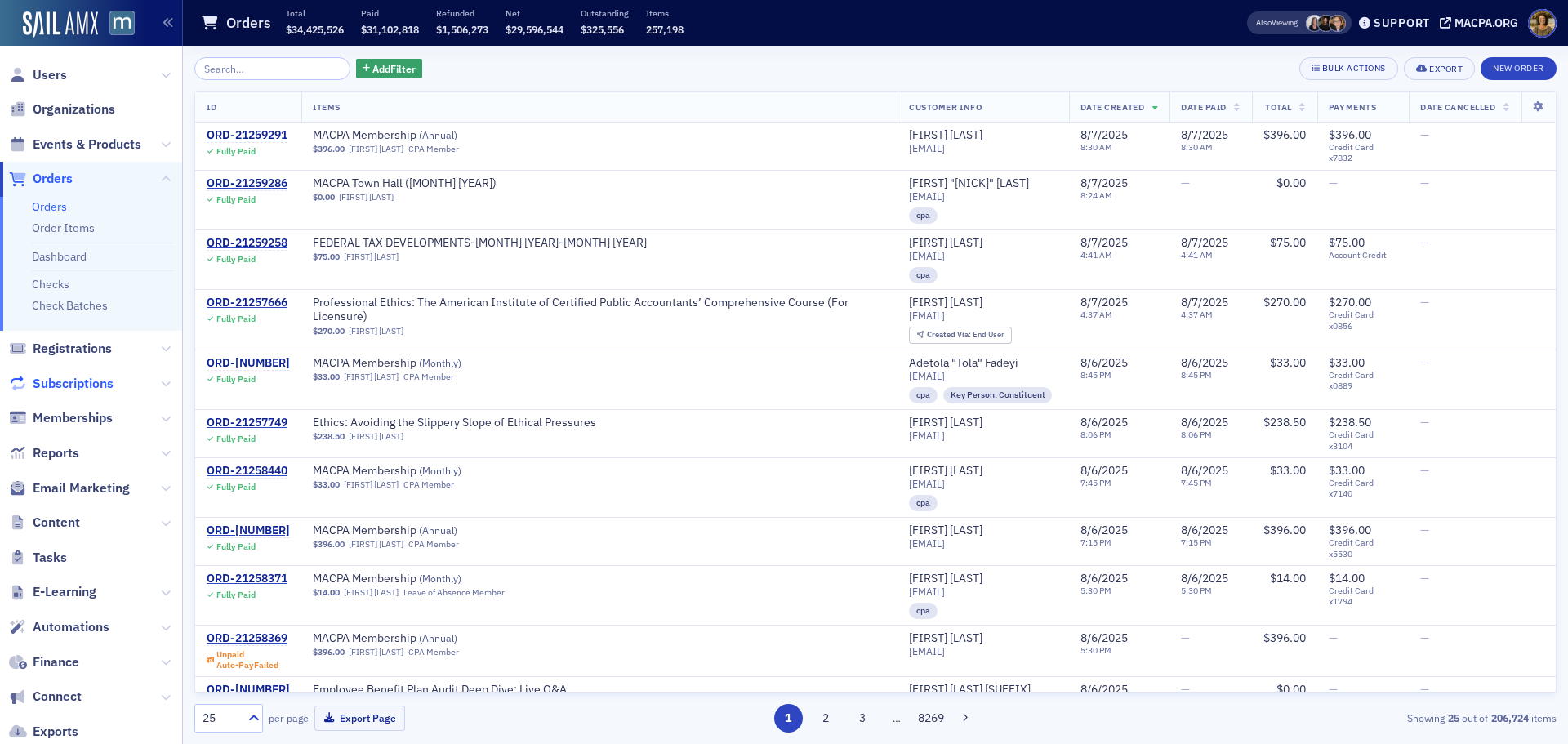 drag, startPoint x: 0, startPoint y: 0, endPoint x: 101, endPoint y: 379, distance: 392.22698 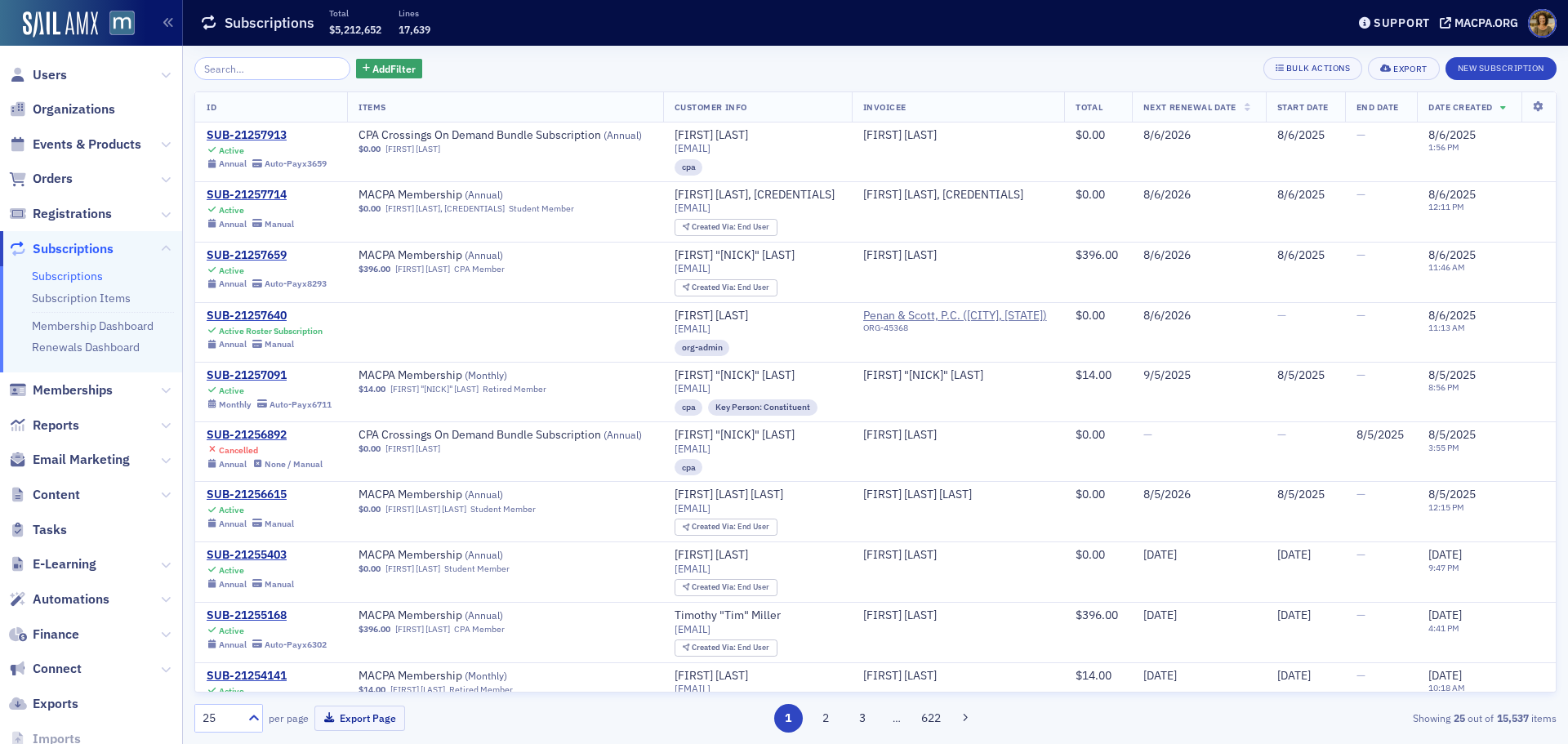 click on "Subscriptions" 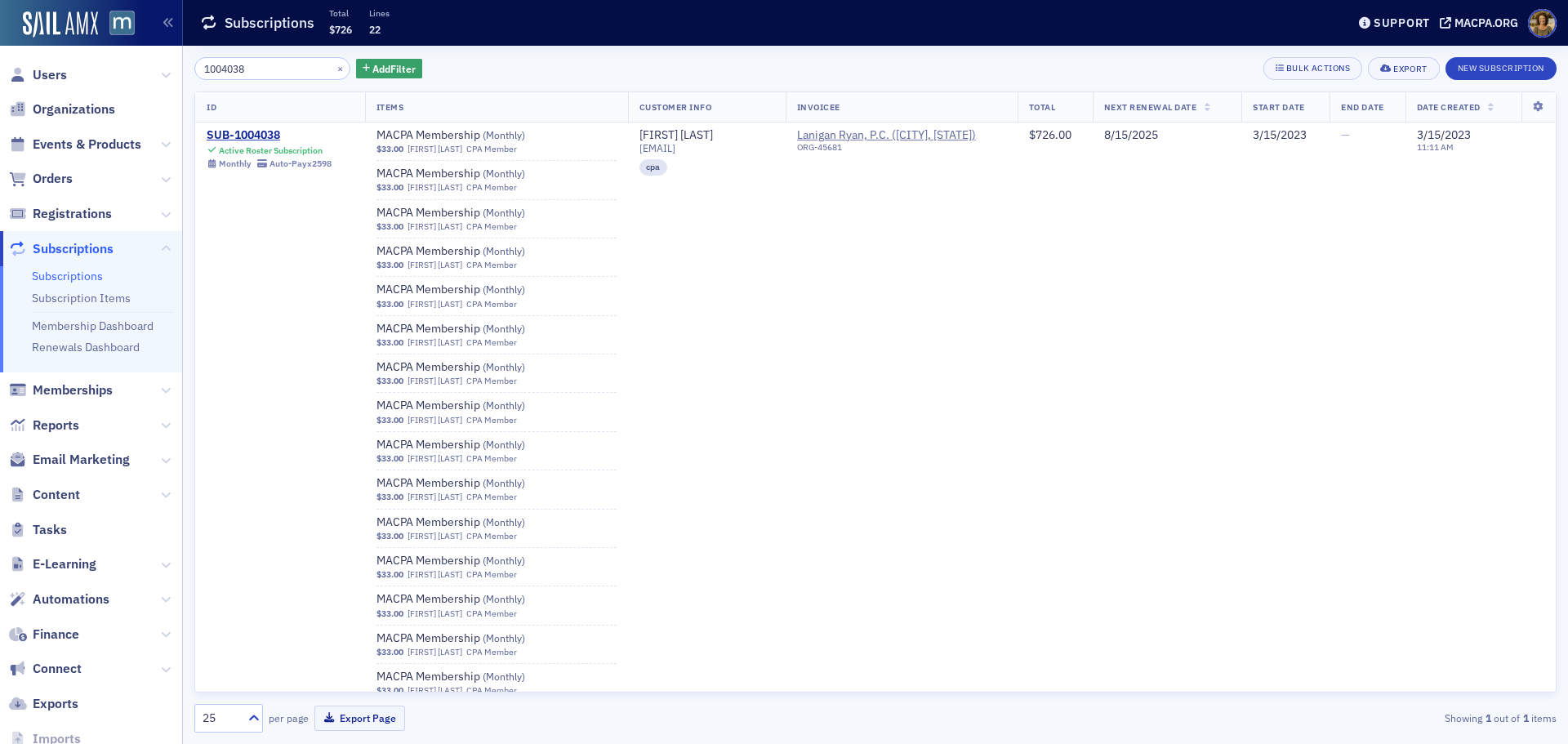 type on "1004038" 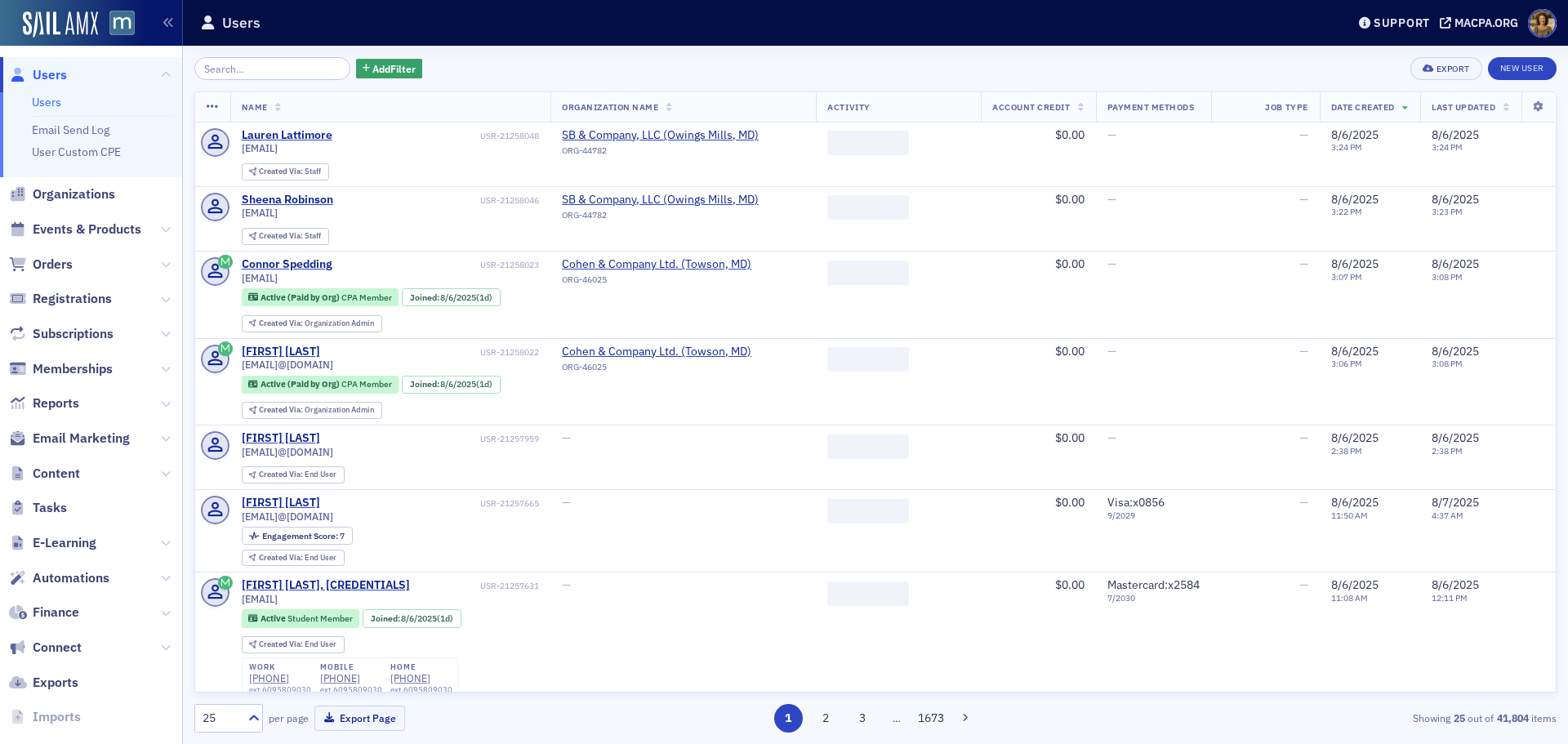 scroll, scrollTop: 0, scrollLeft: 0, axis: both 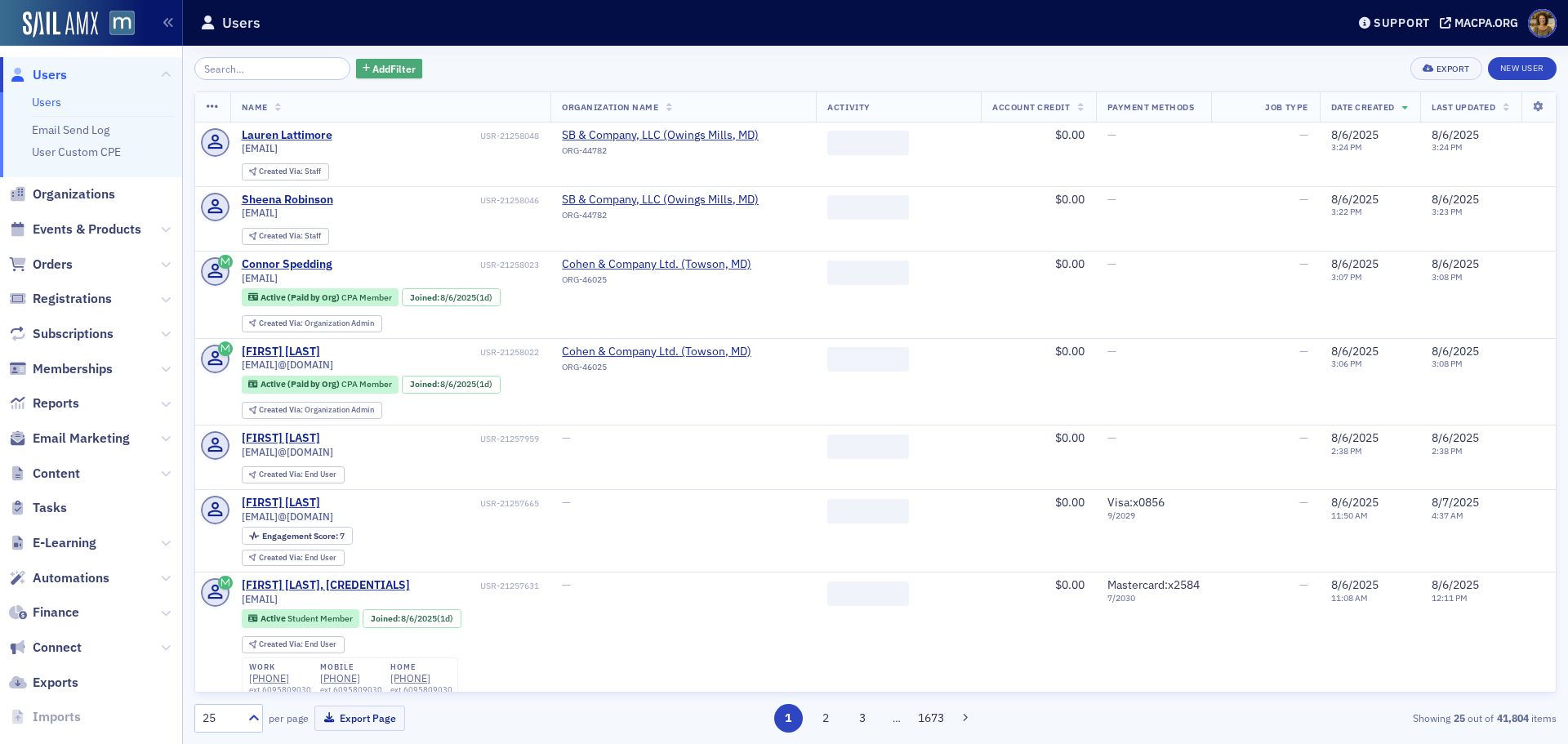 click on "Add  Filter" 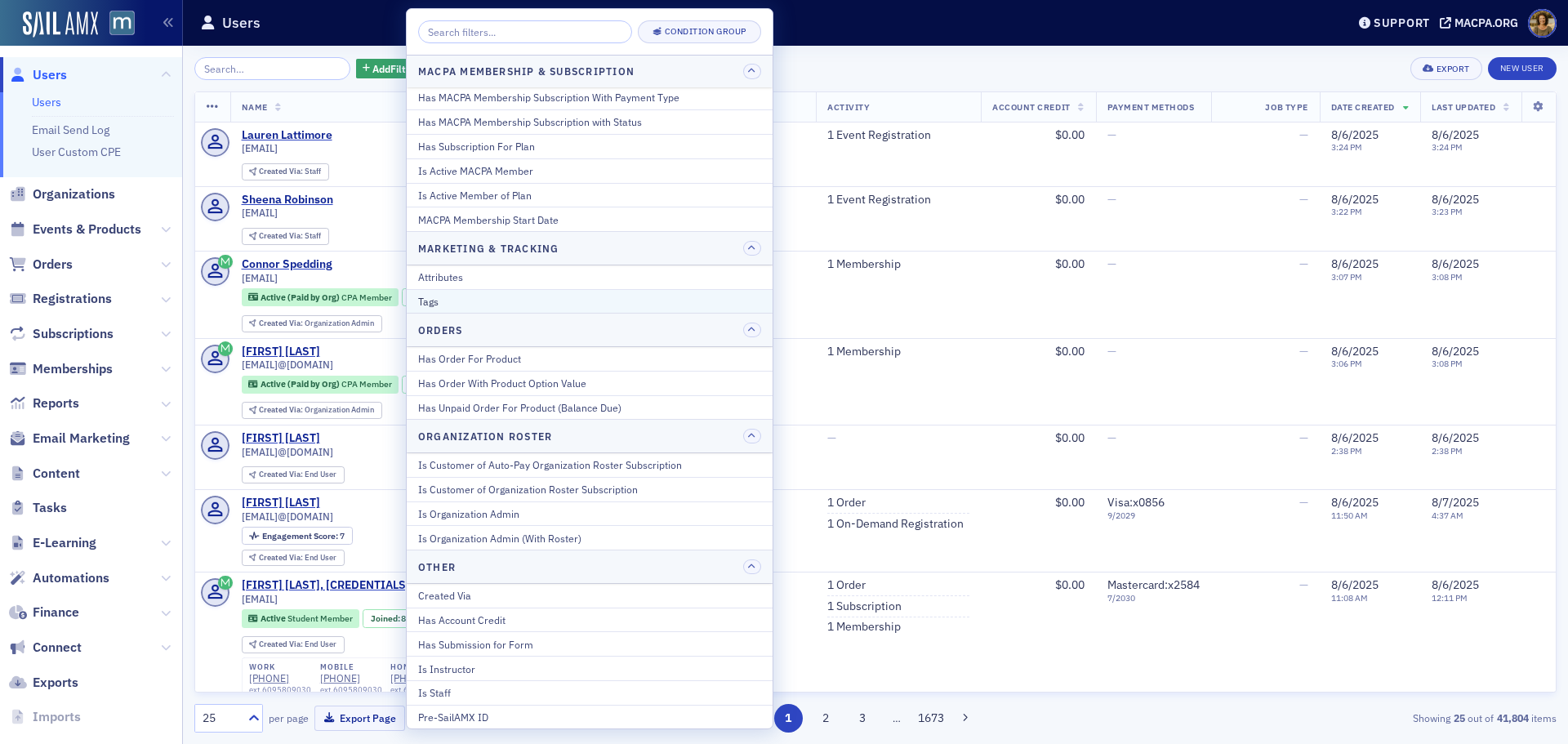 scroll, scrollTop: 1062, scrollLeft: 0, axis: vertical 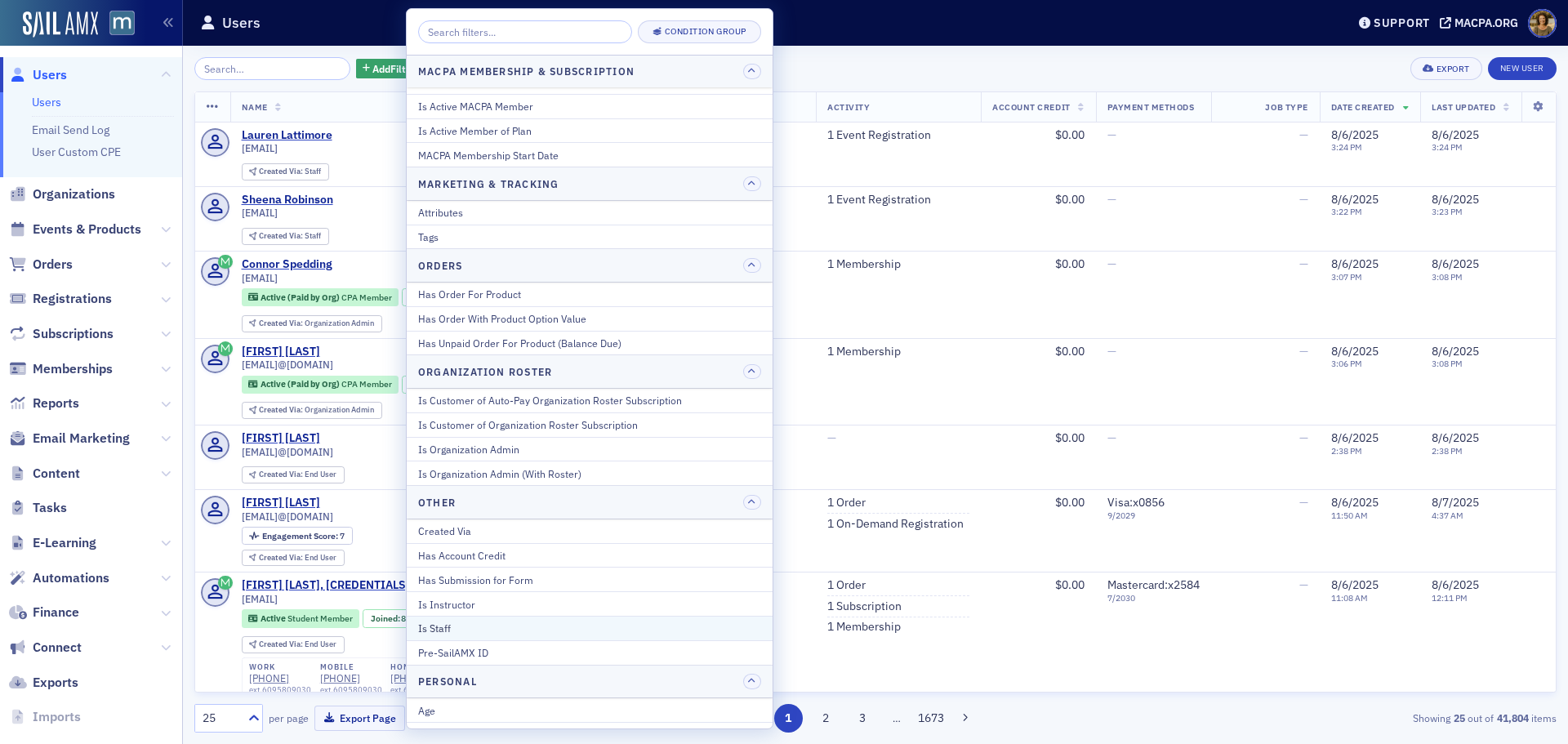 click on "Is Staff" at bounding box center (590, 628) 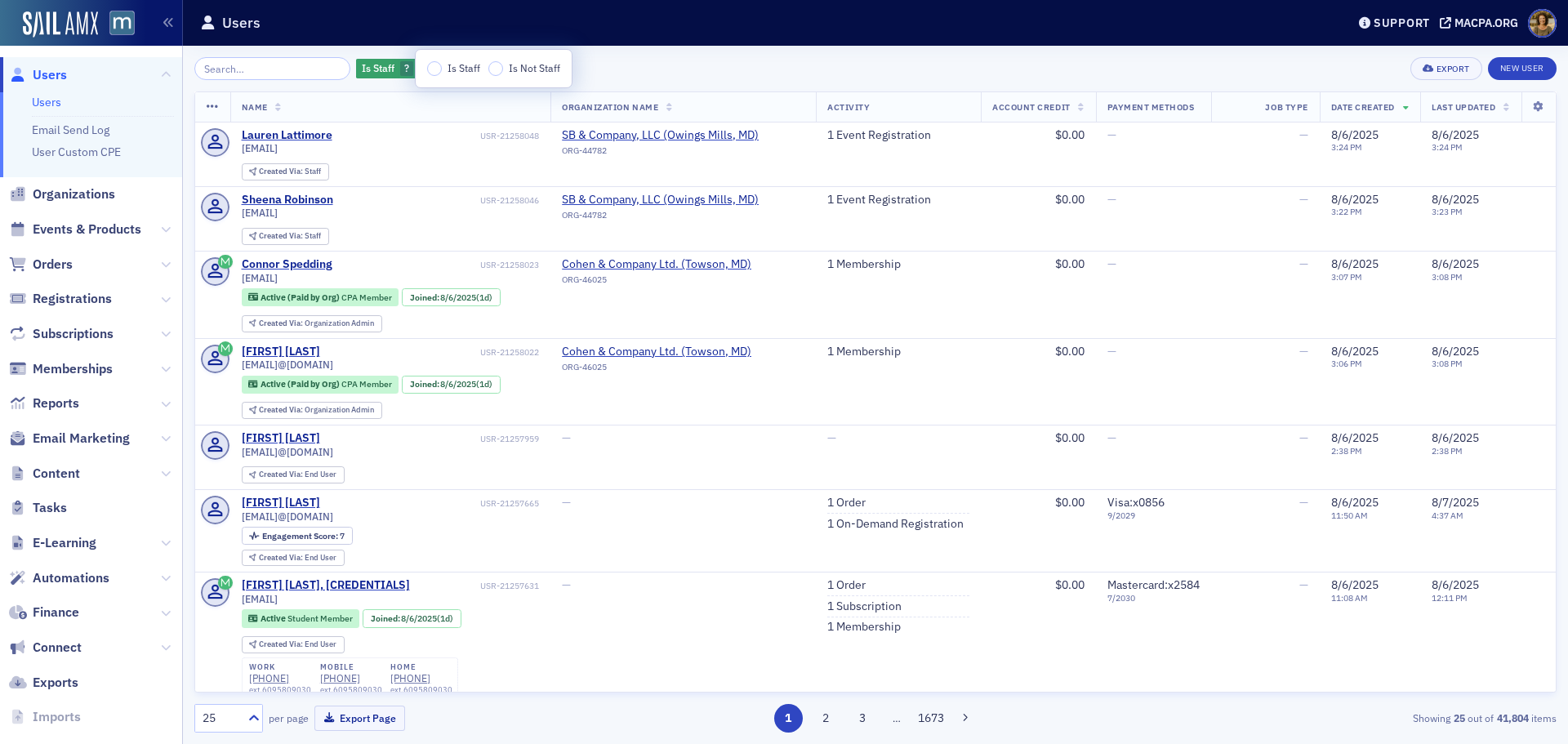 click on "25" 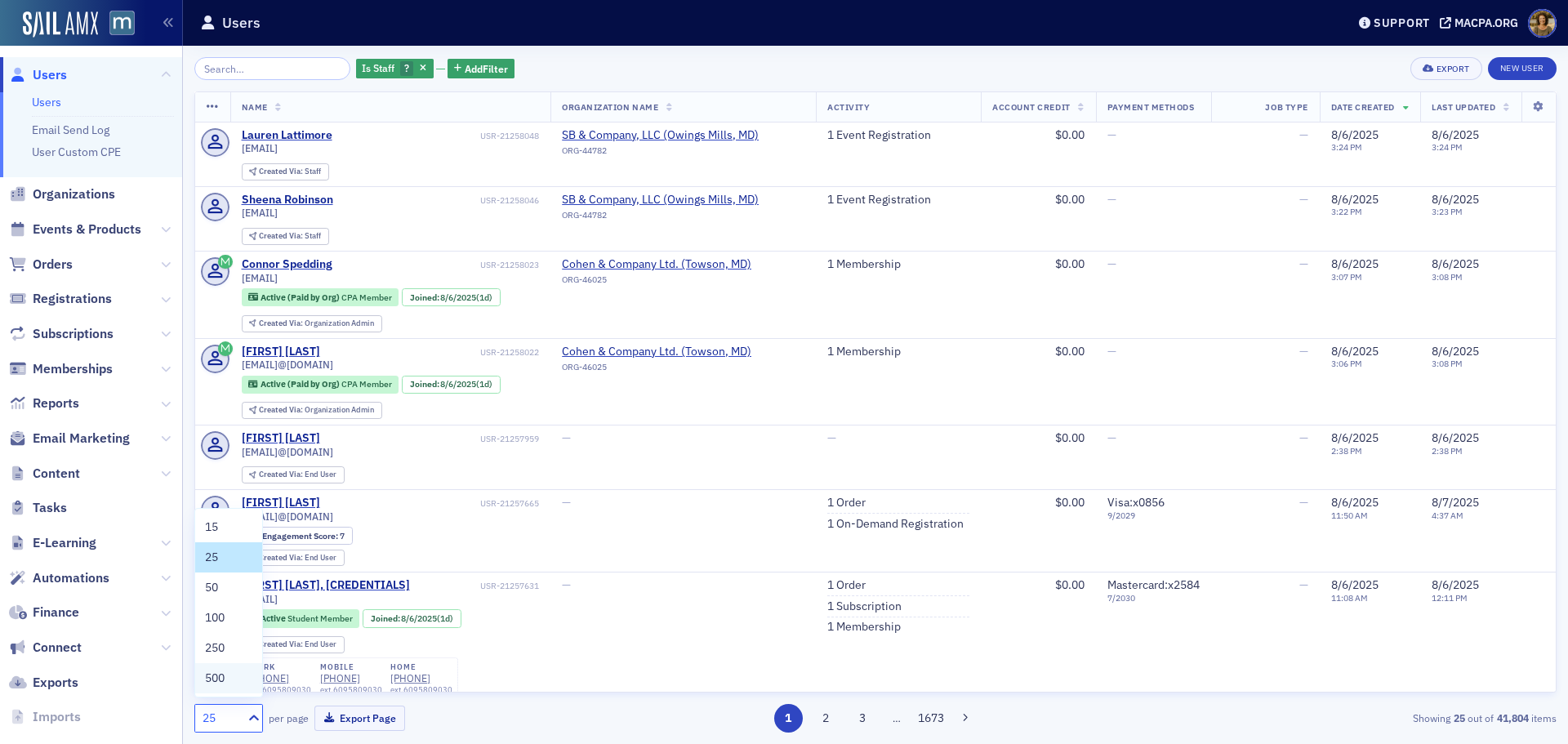 click on "500" at bounding box center [229, 678] 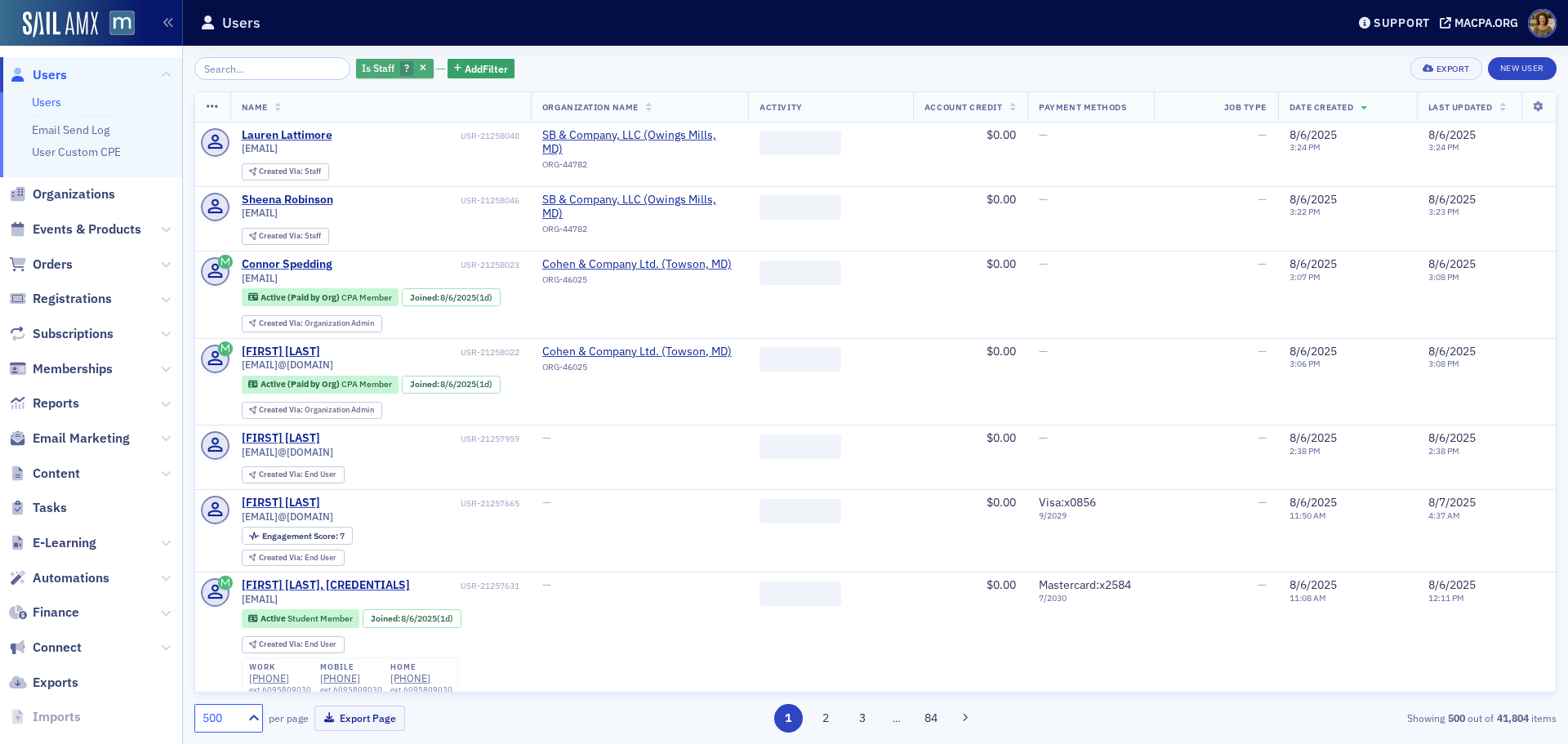 click on "Is Staff" 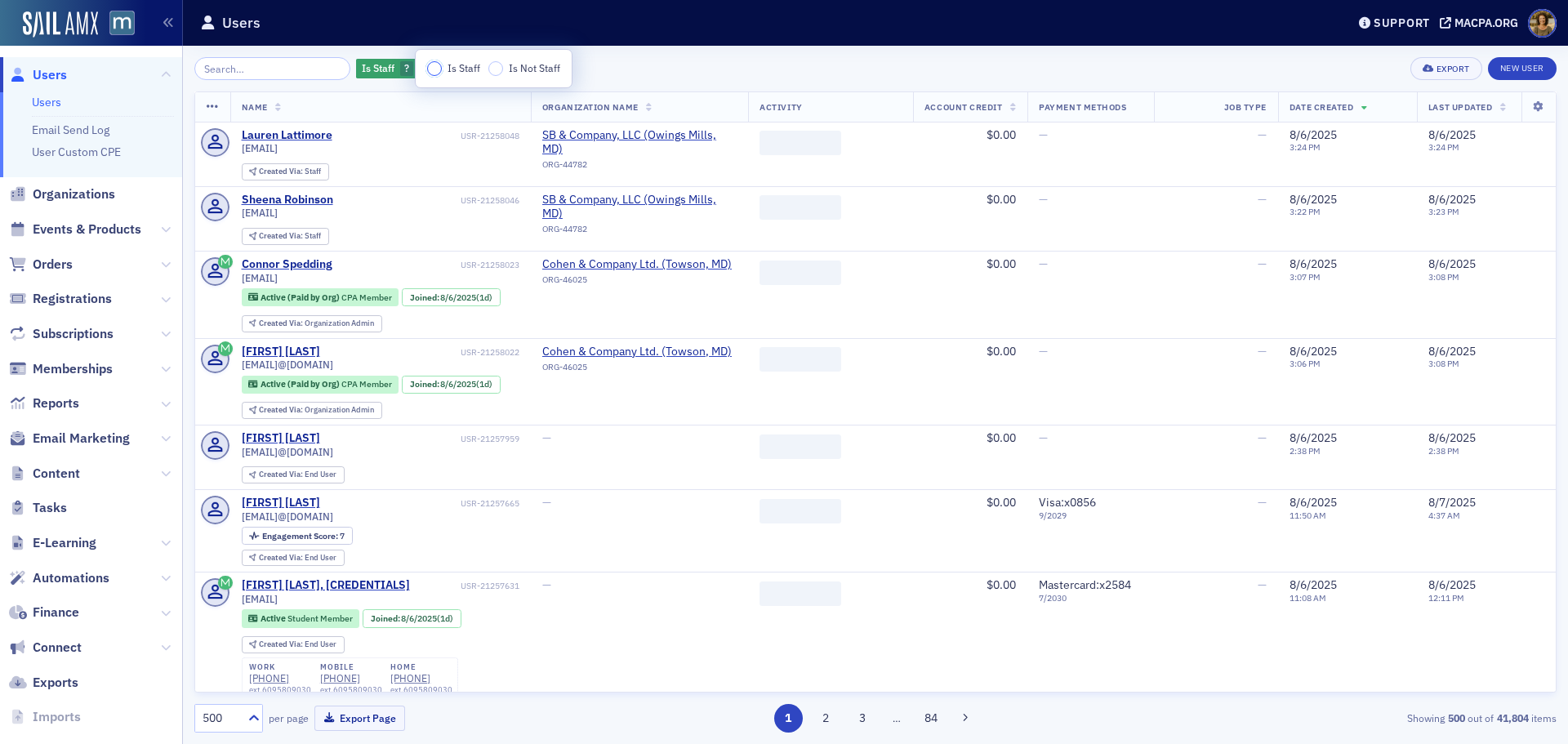 click on "Is Staff" at bounding box center (434, 69) 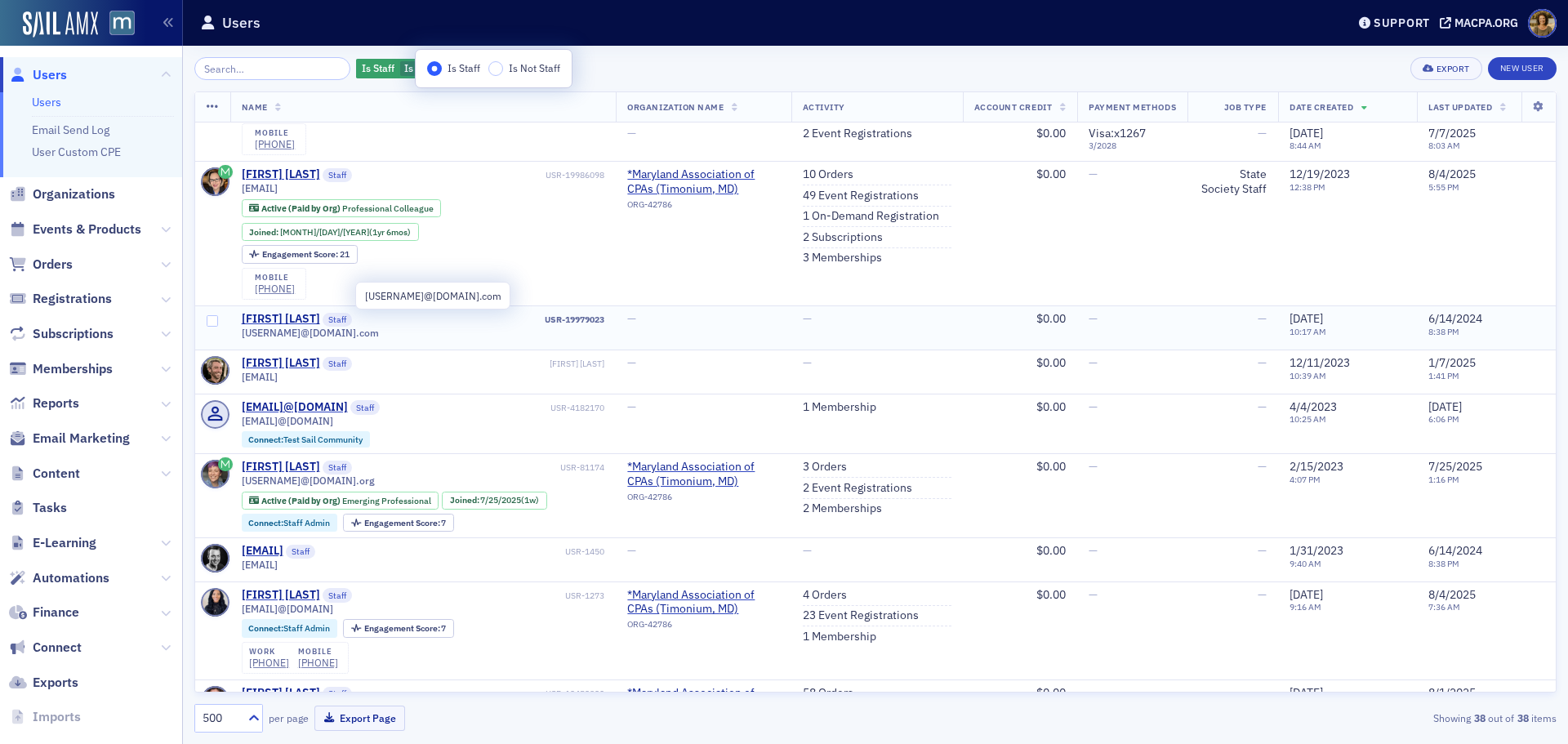 scroll, scrollTop: 163, scrollLeft: 0, axis: vertical 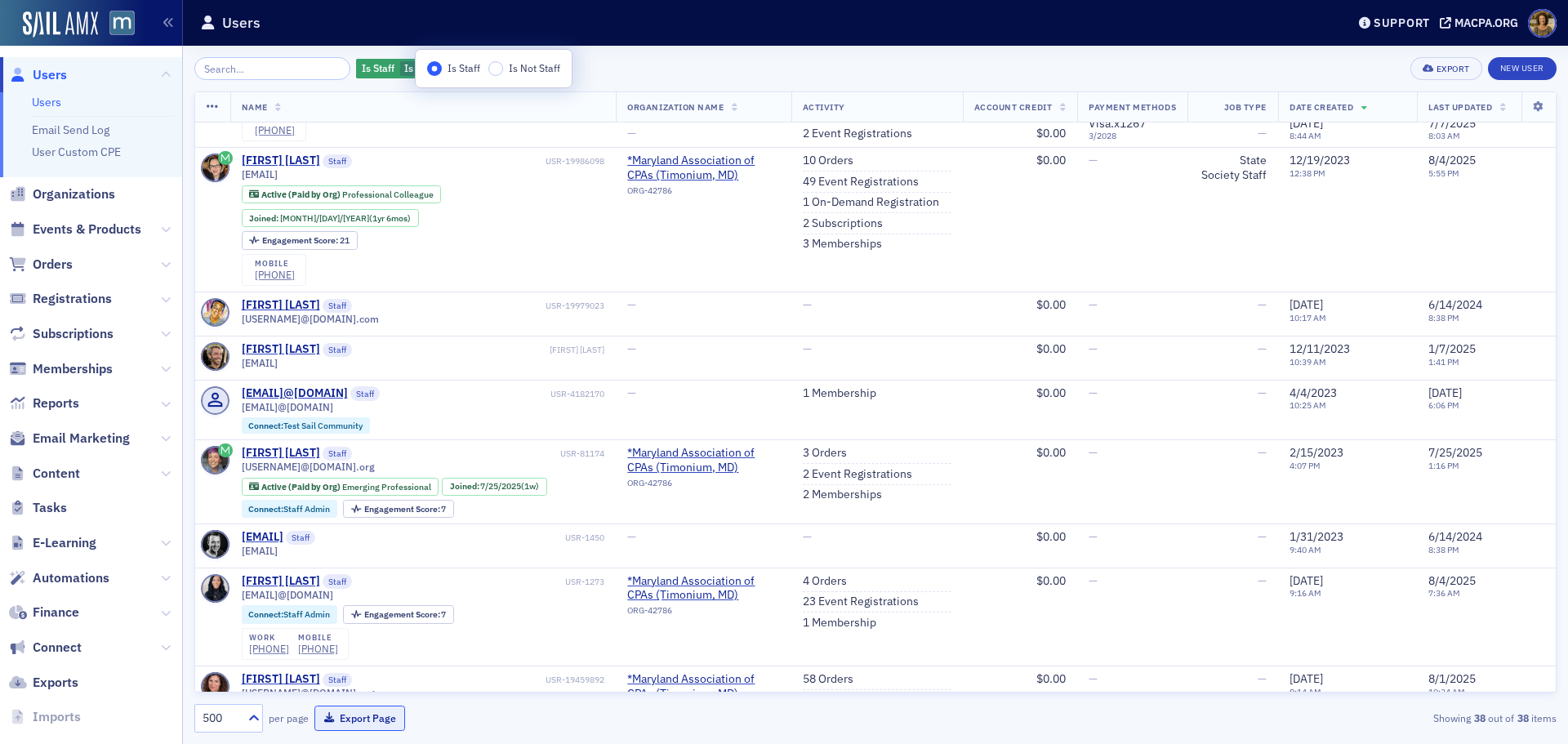 click on "Export Page" 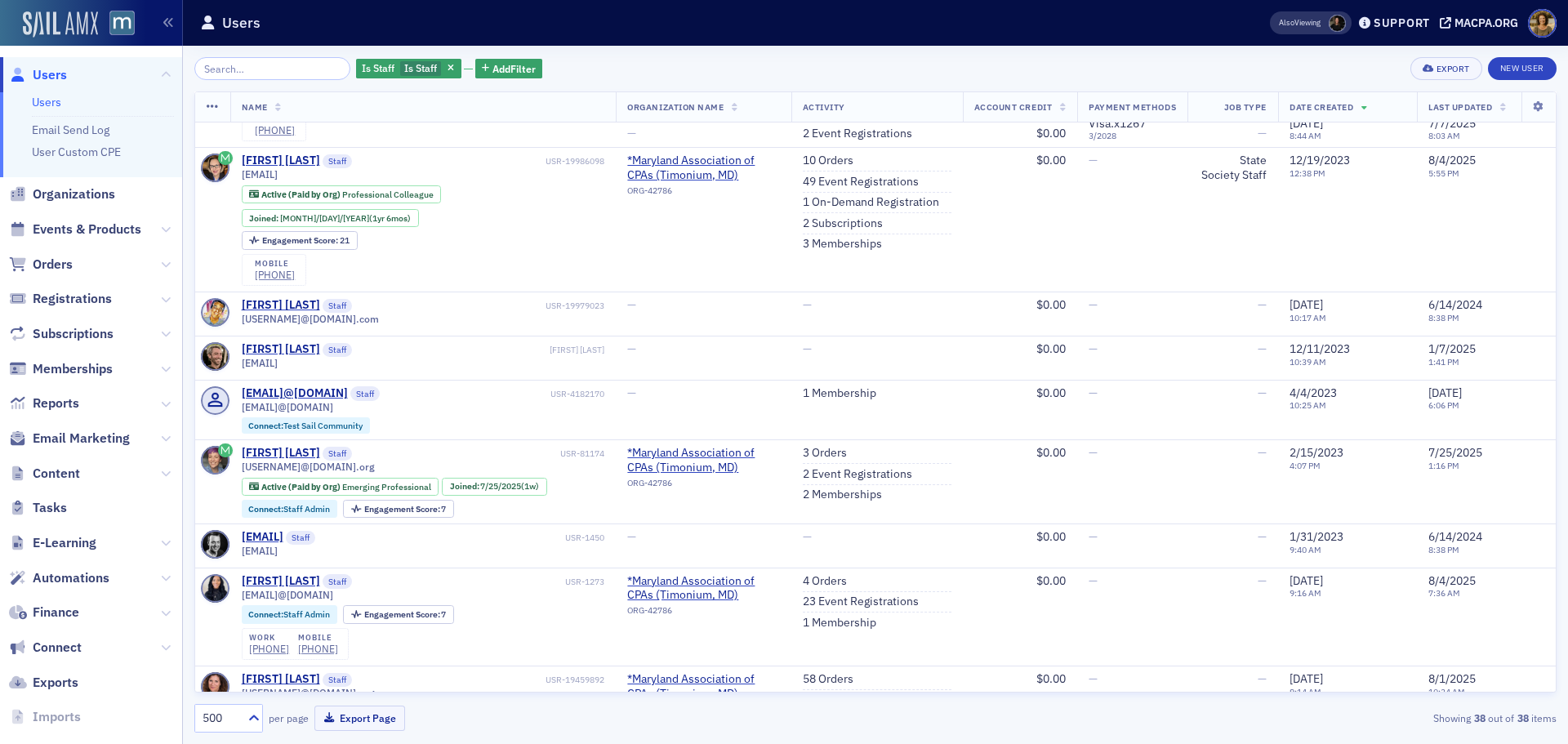 scroll, scrollTop: 163, scrollLeft: 0, axis: vertical 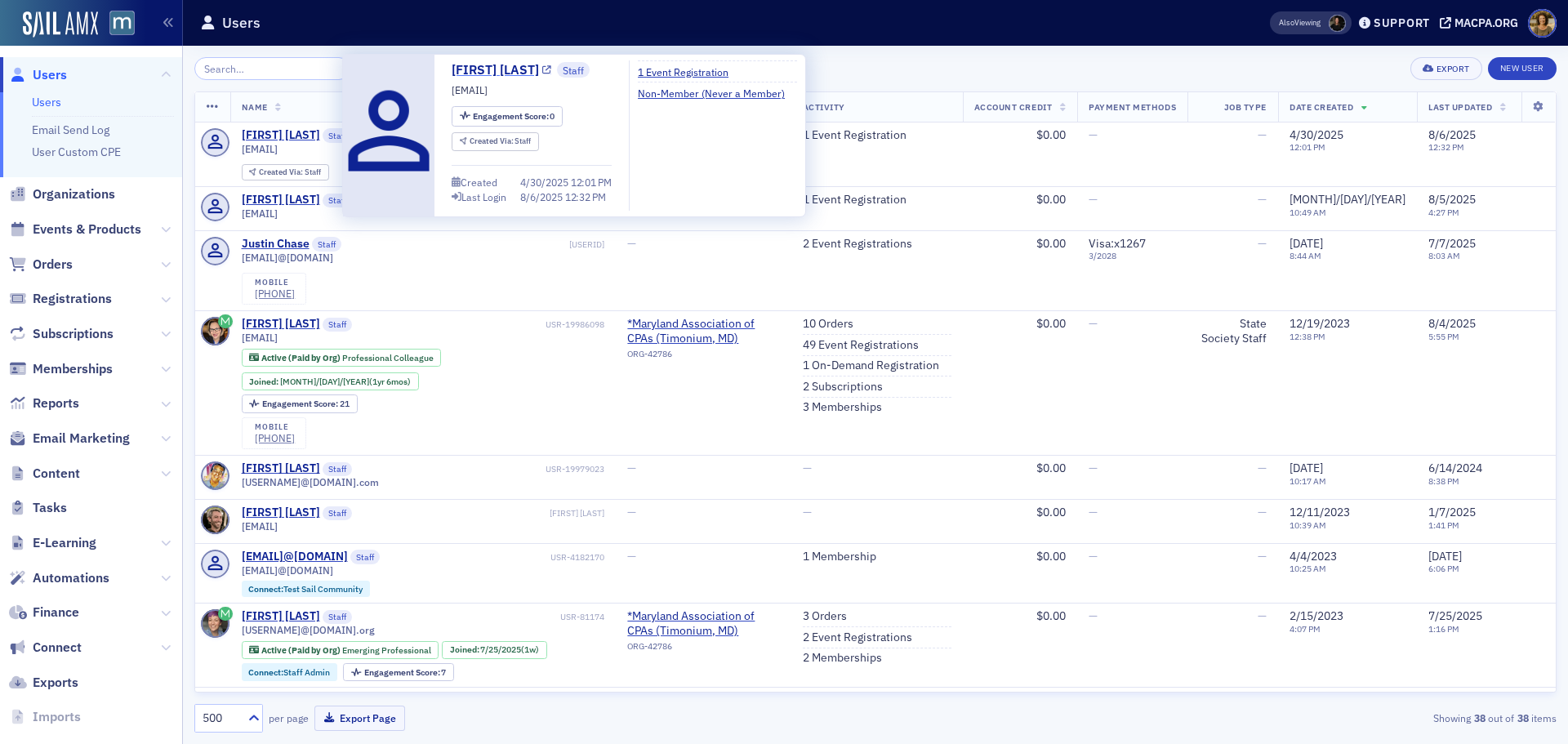 click on "Madina Nakashima" at bounding box center (501, 70) 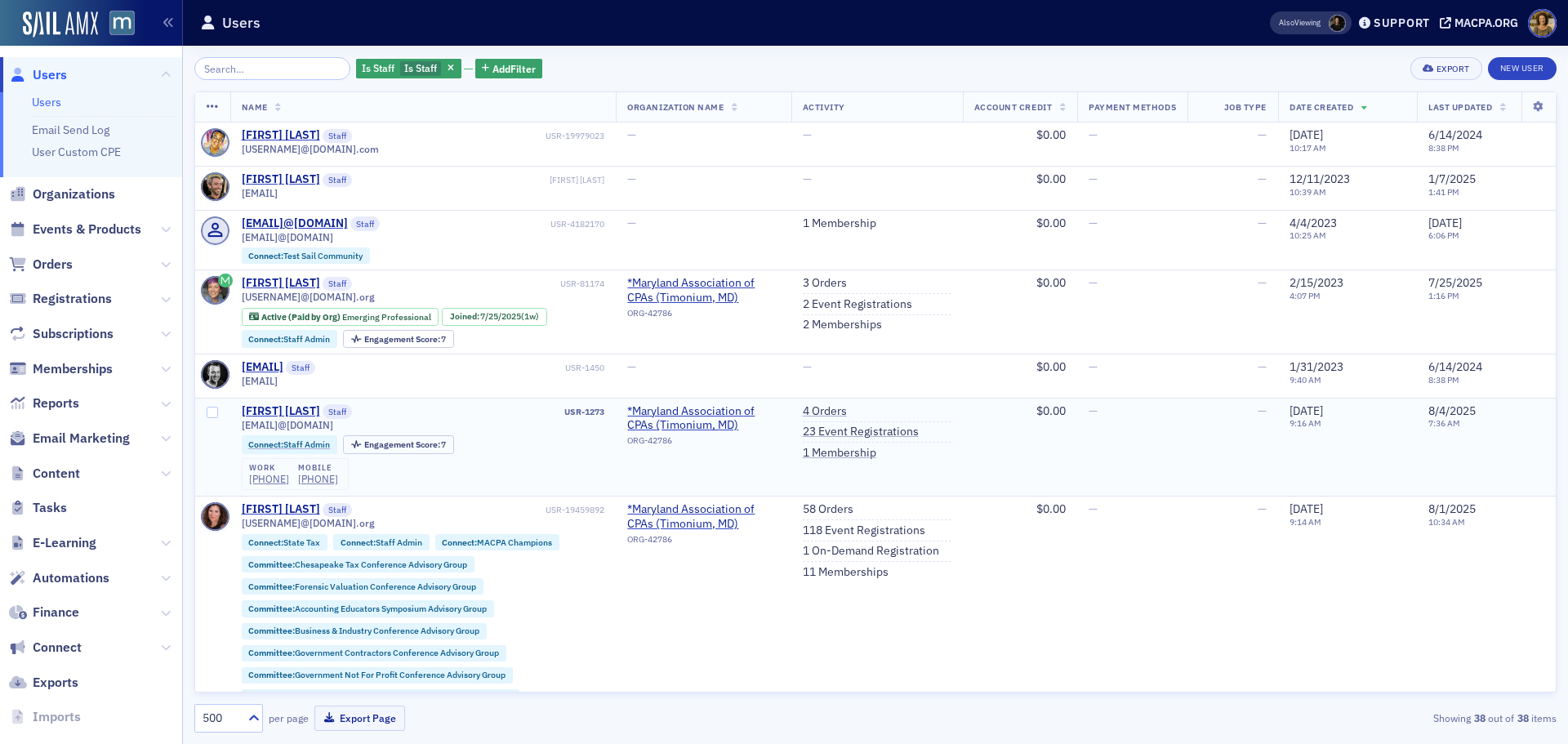 scroll, scrollTop: 408, scrollLeft: 0, axis: vertical 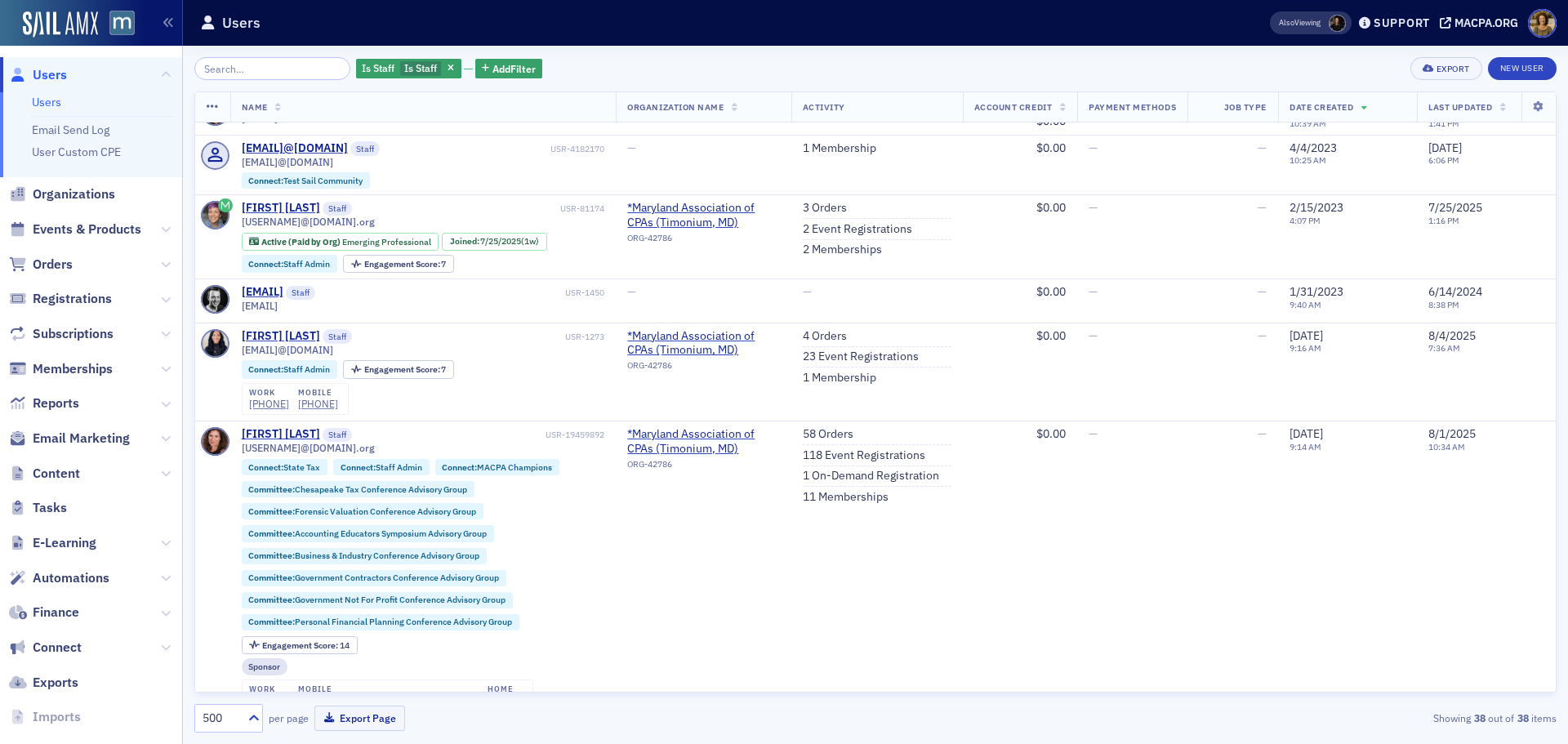 click on "Organization Name" 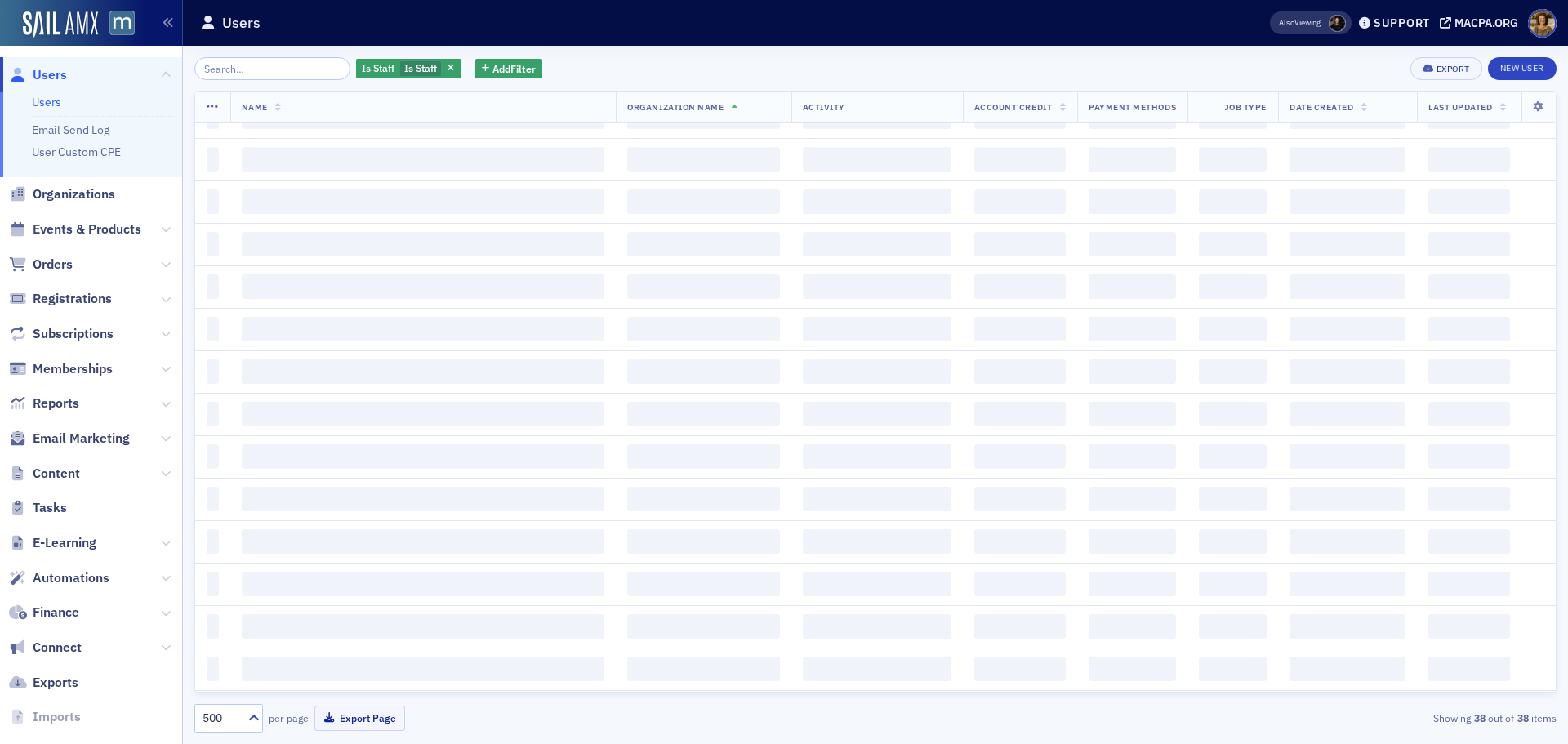 scroll, scrollTop: 2017, scrollLeft: 0, axis: vertical 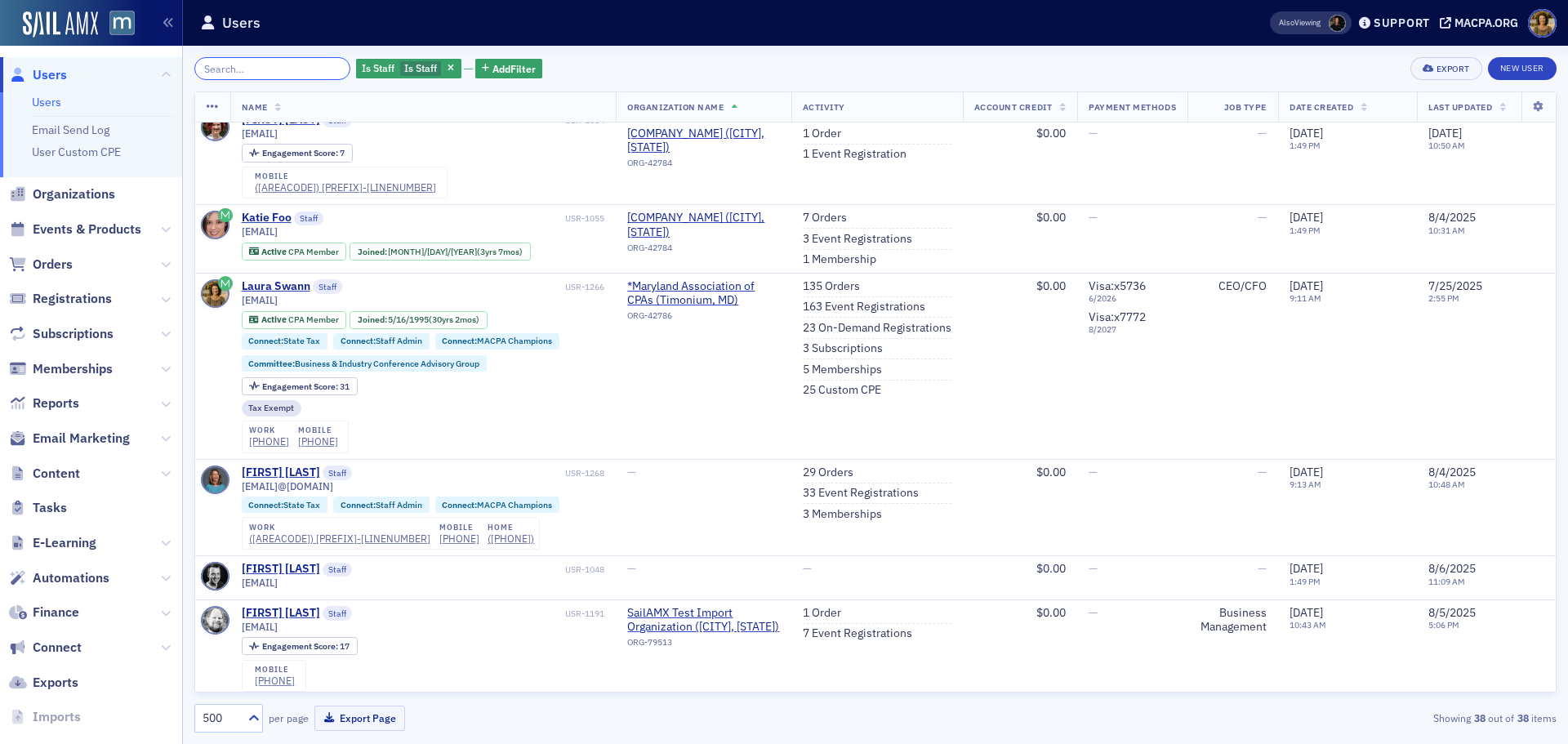 click 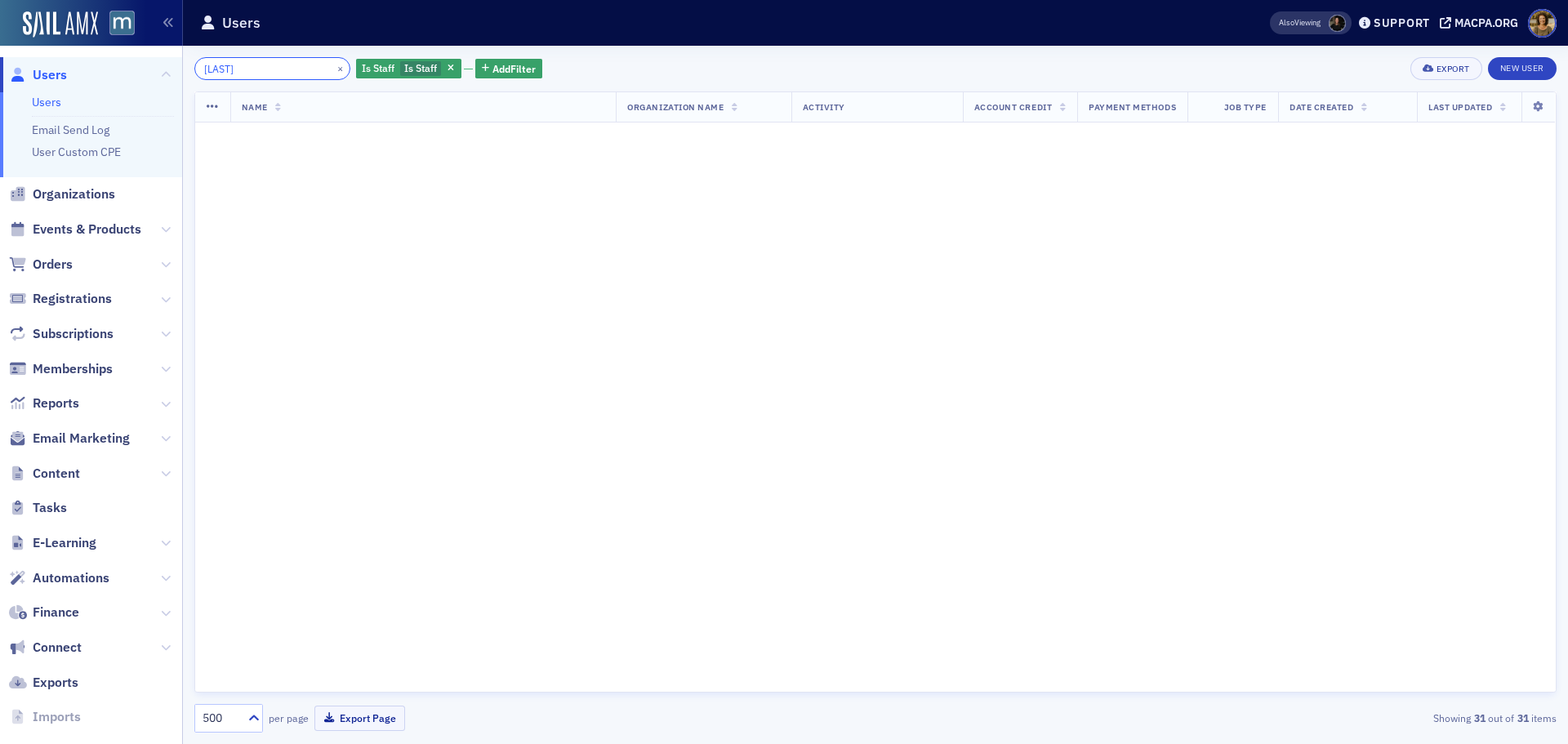 scroll, scrollTop: 3556, scrollLeft: 0, axis: vertical 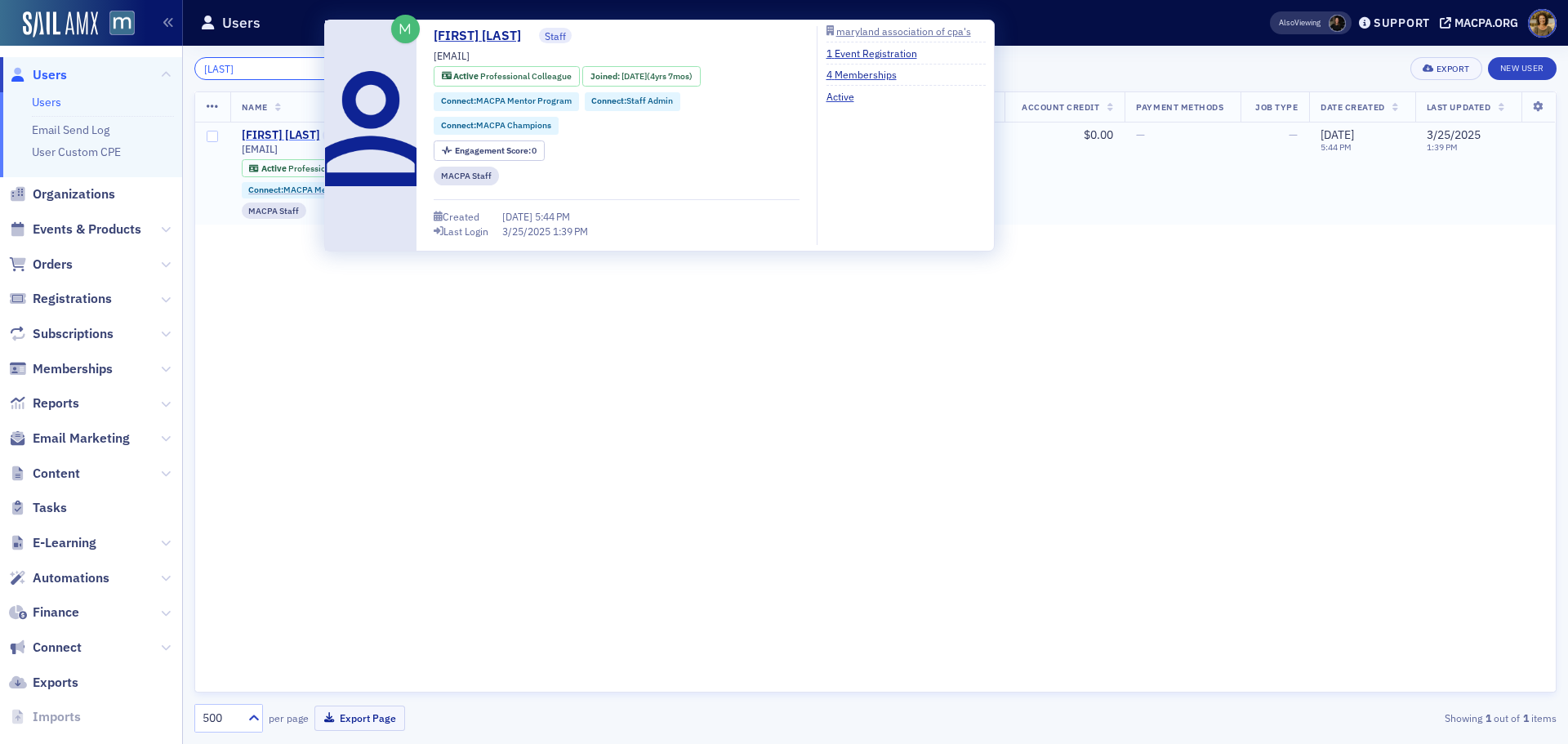 type on "rowell" 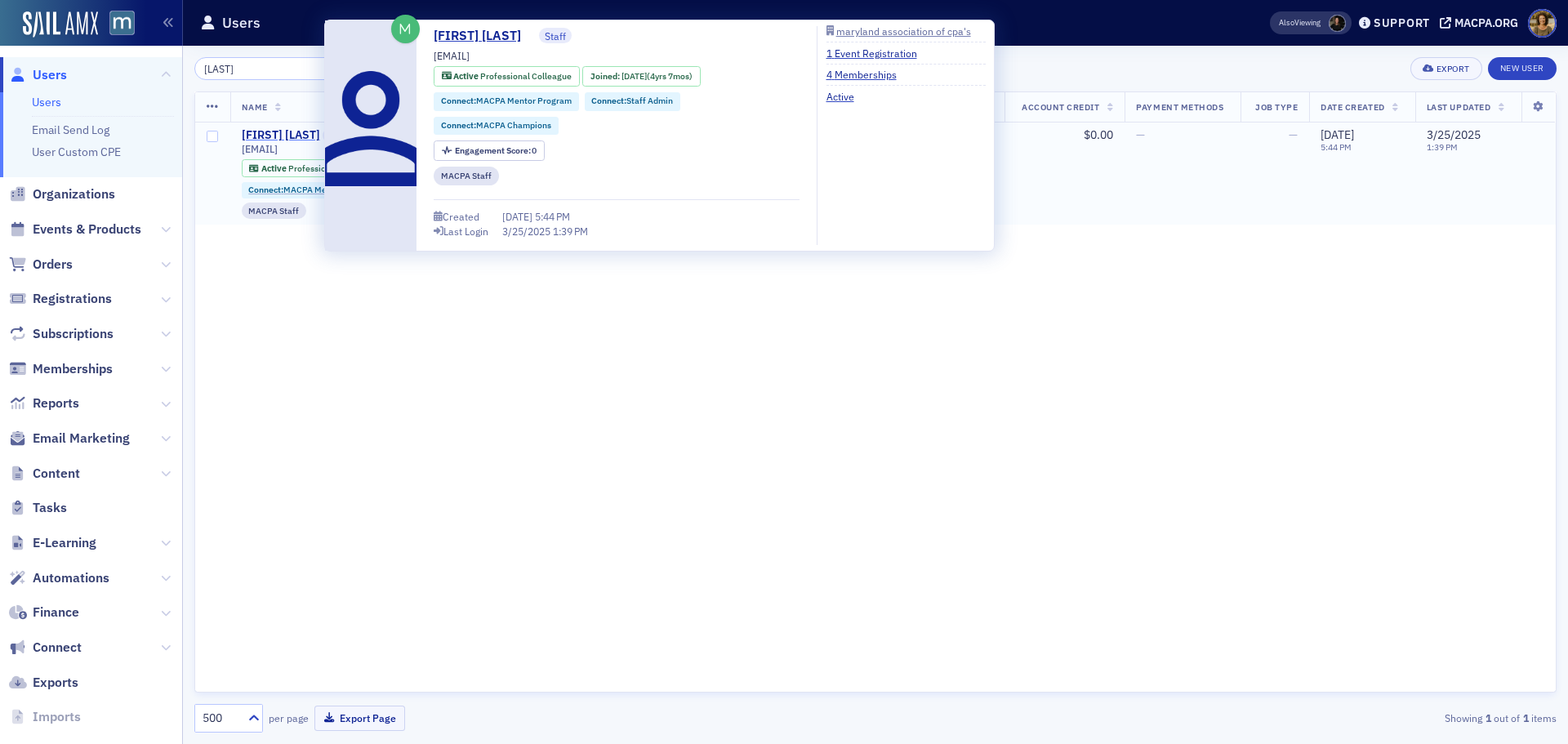 click on "Jennifer Rowell" 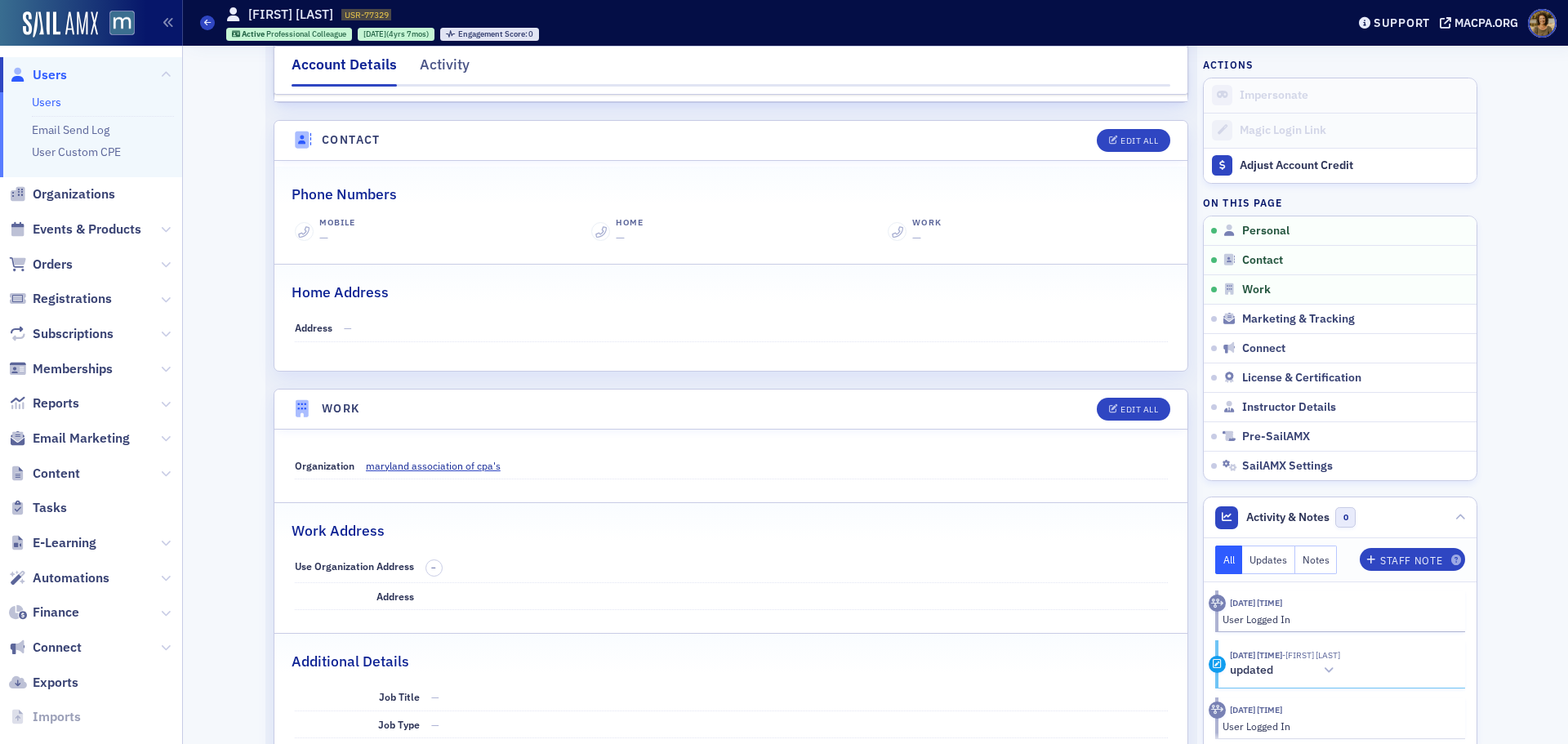 scroll, scrollTop: 653, scrollLeft: 0, axis: vertical 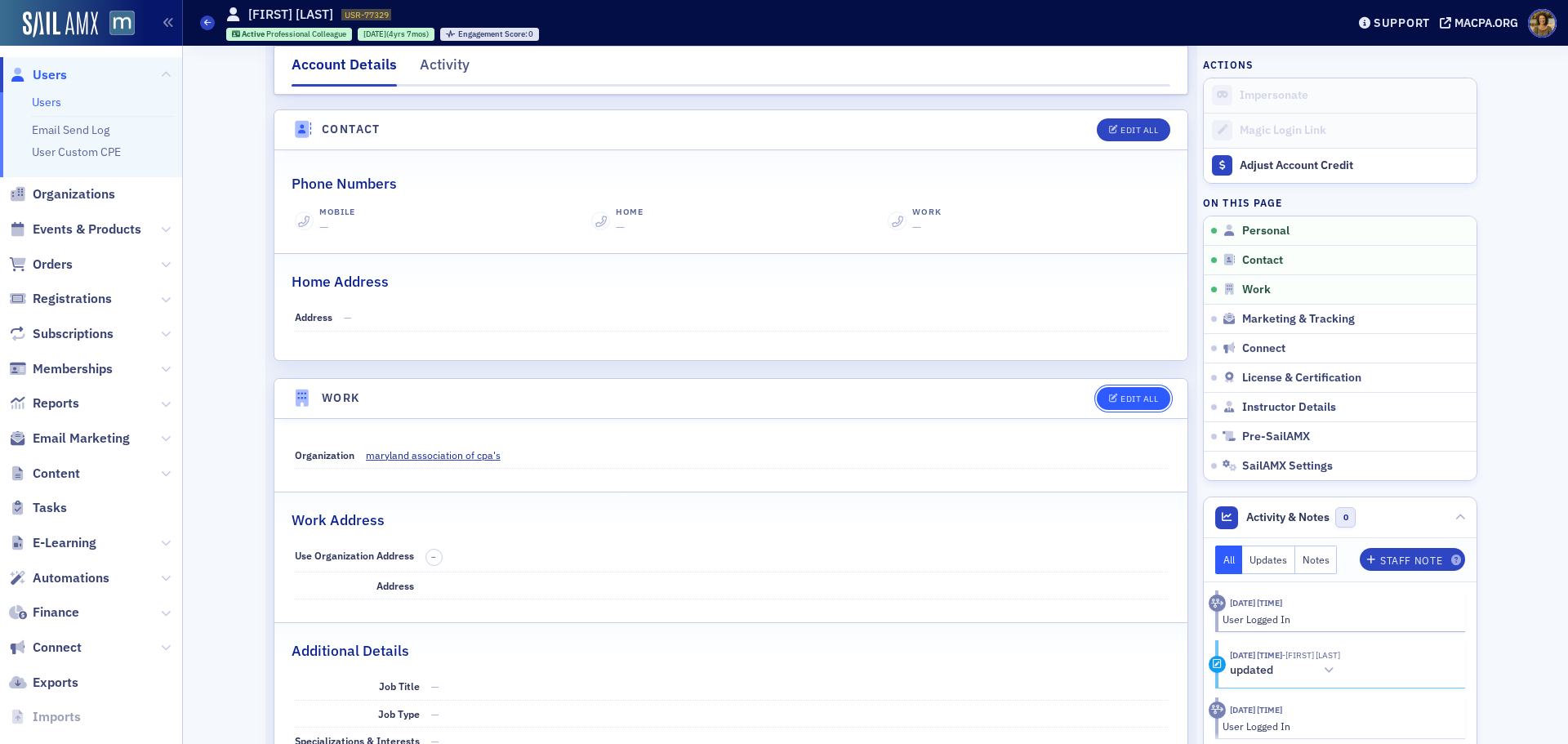 click 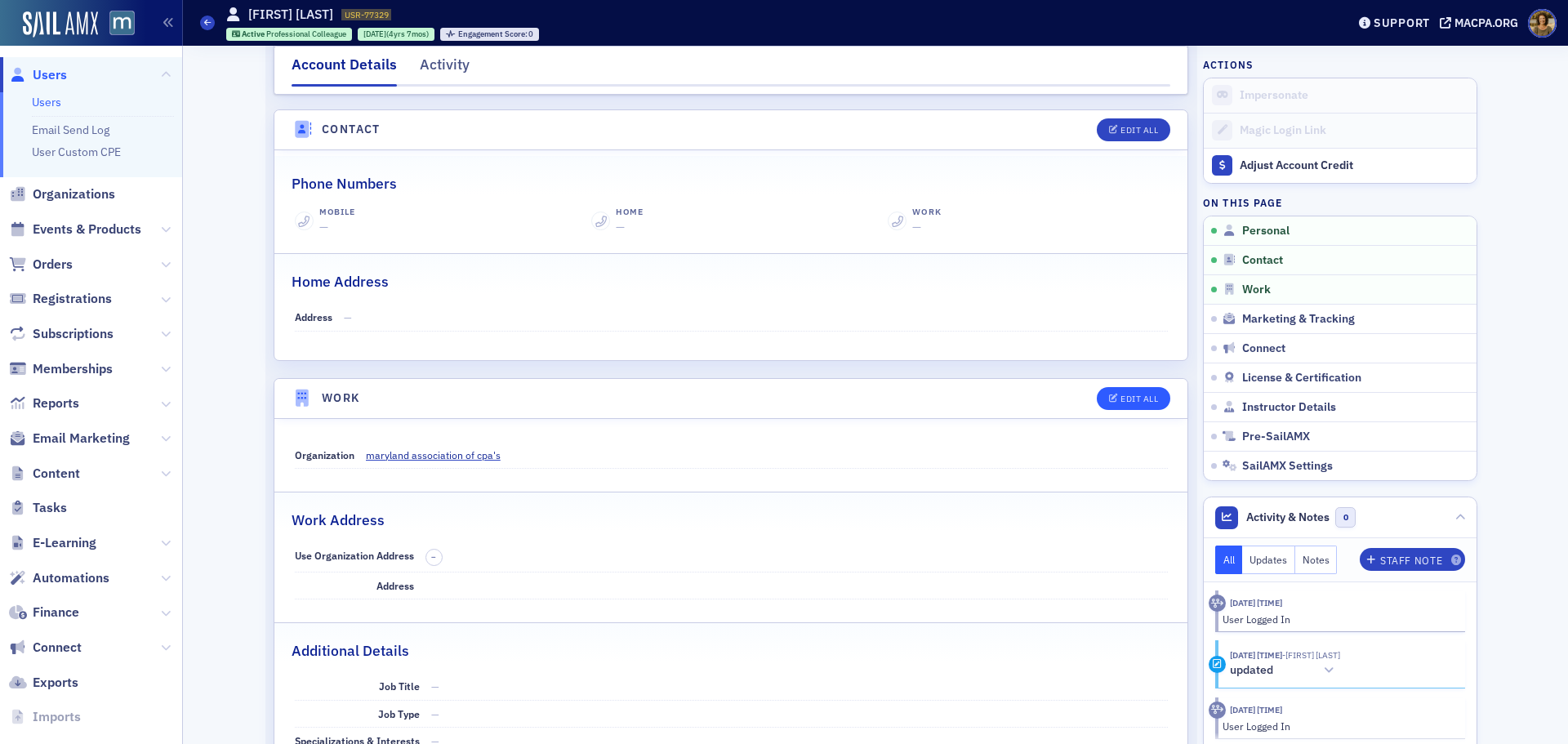 select on "US" 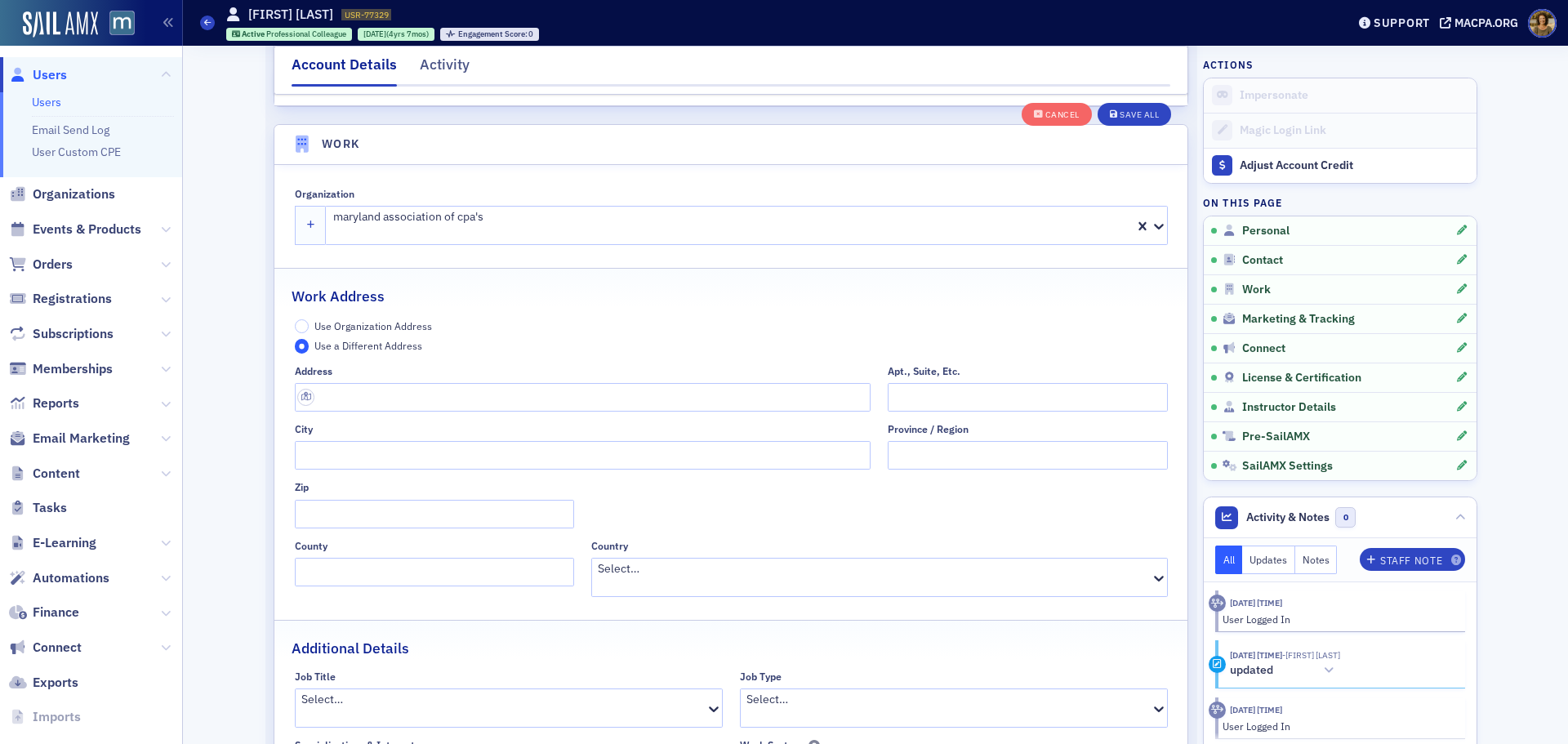 scroll, scrollTop: 1294, scrollLeft: 0, axis: vertical 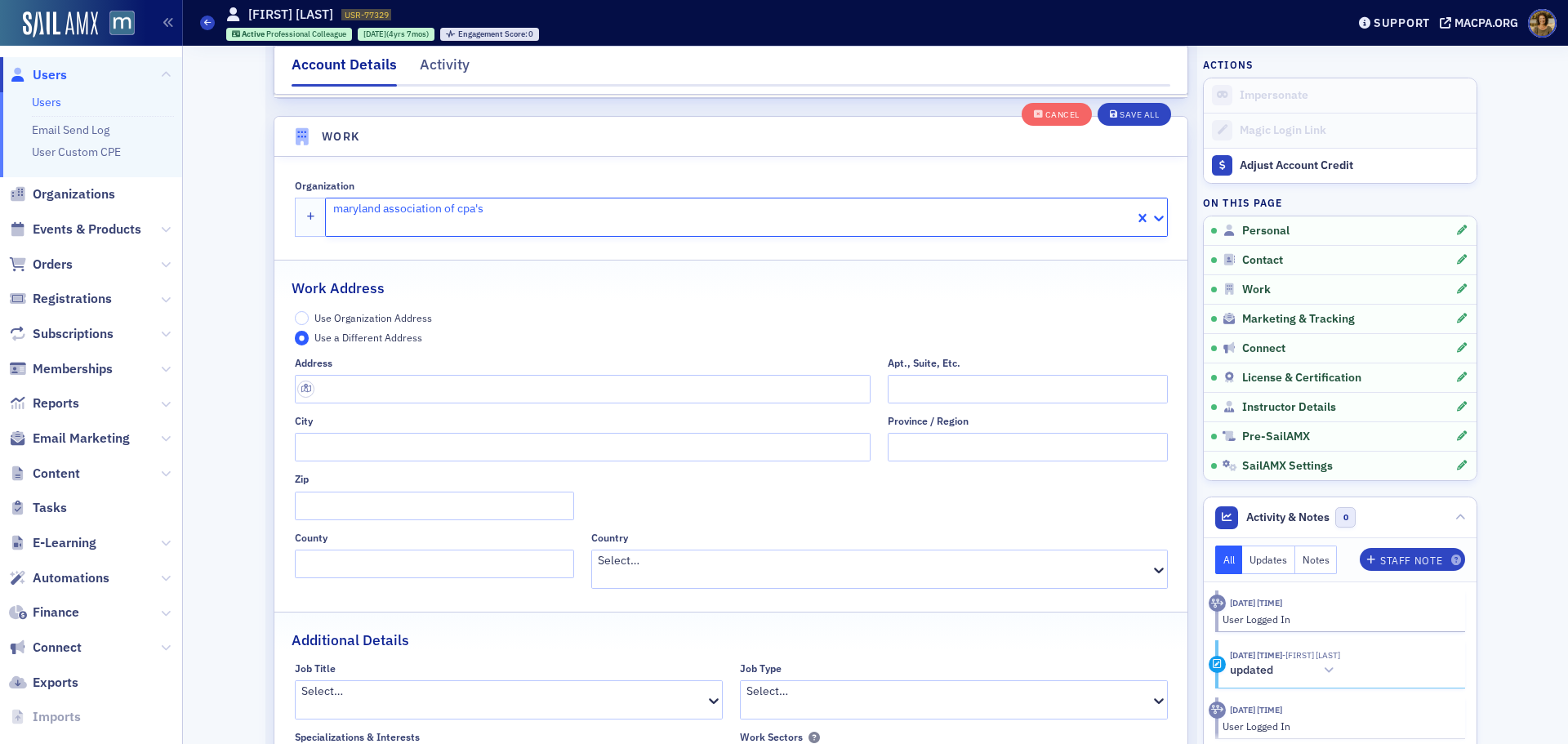 click 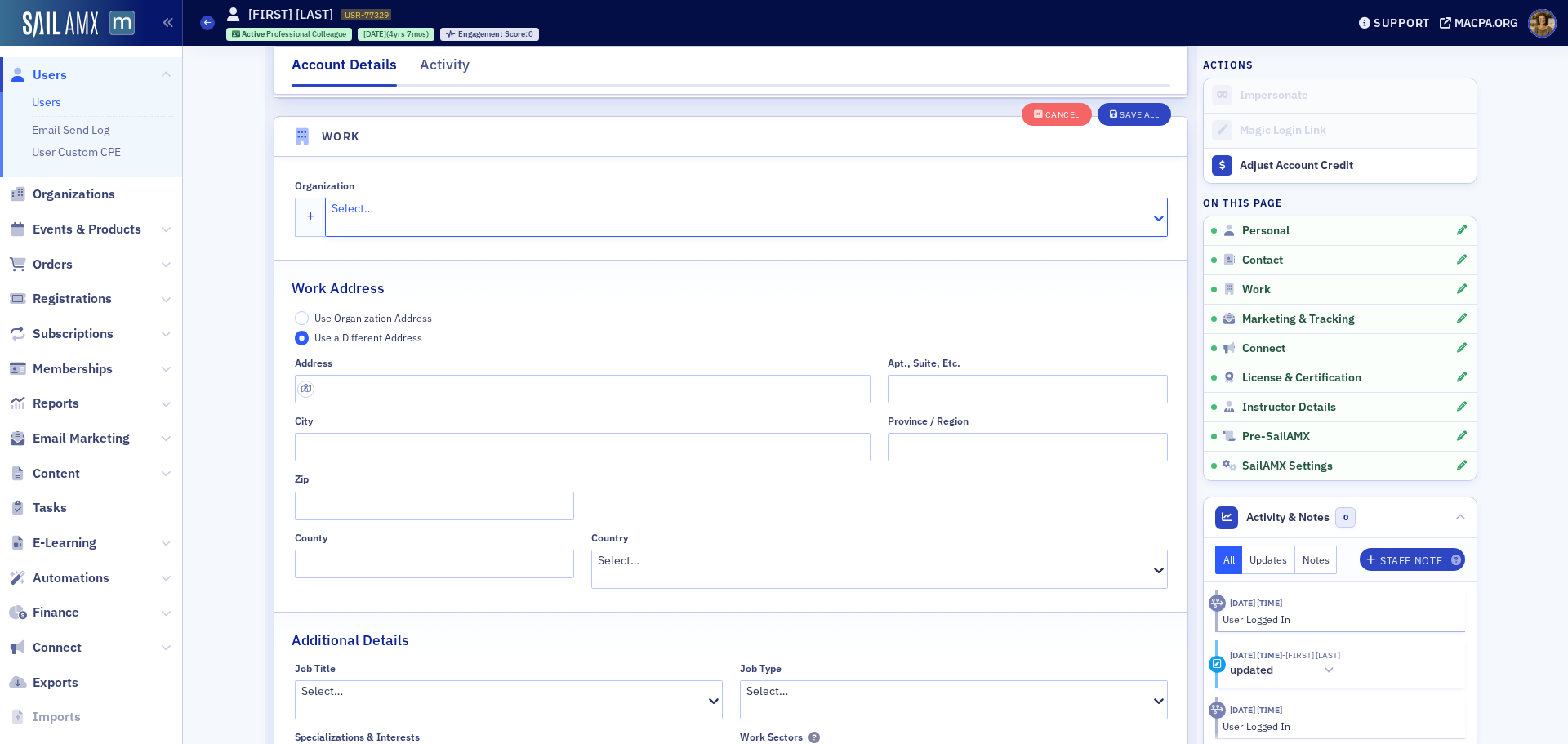 drag, startPoint x: 1126, startPoint y: 191, endPoint x: 1090, endPoint y: 191, distance: 36 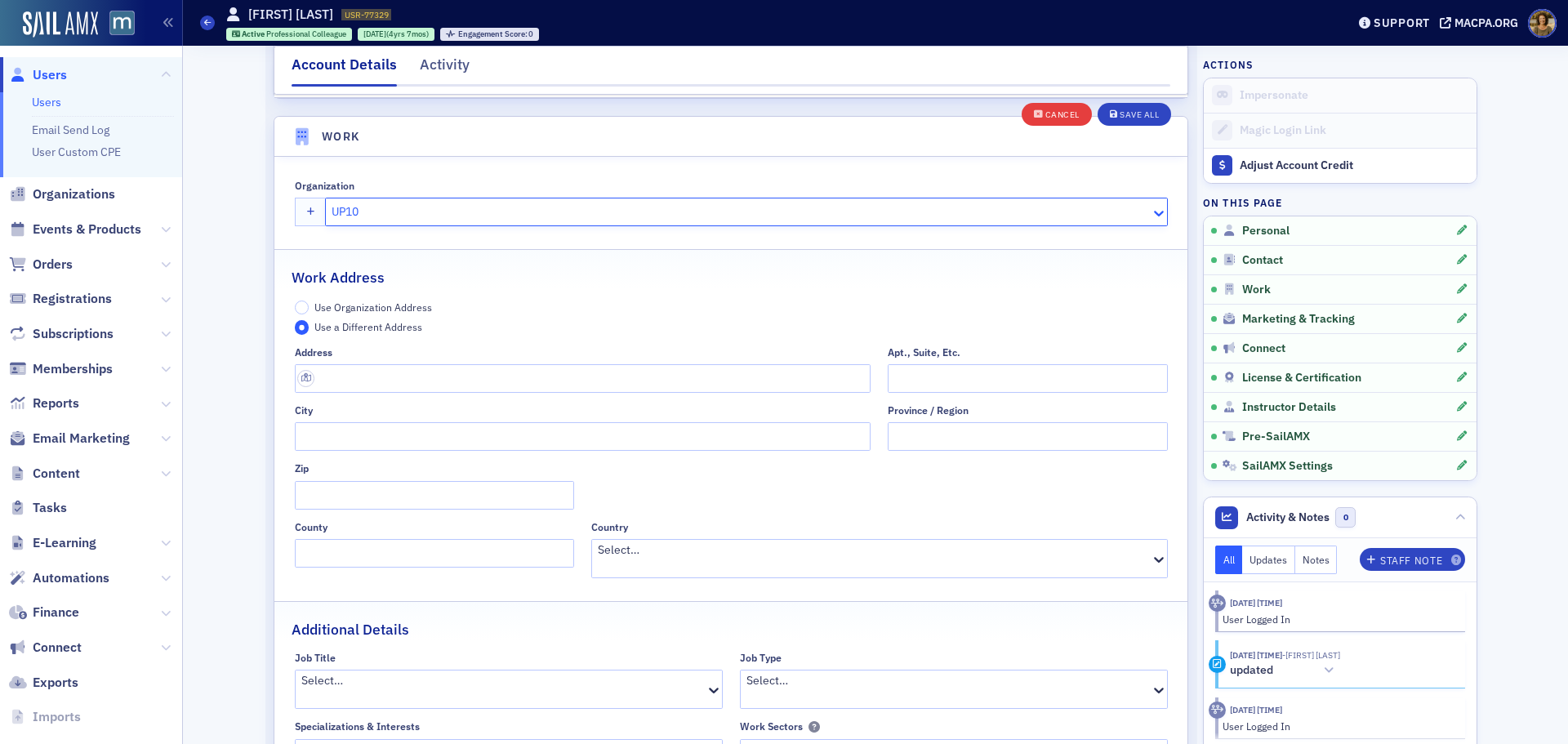 type on "UP10" 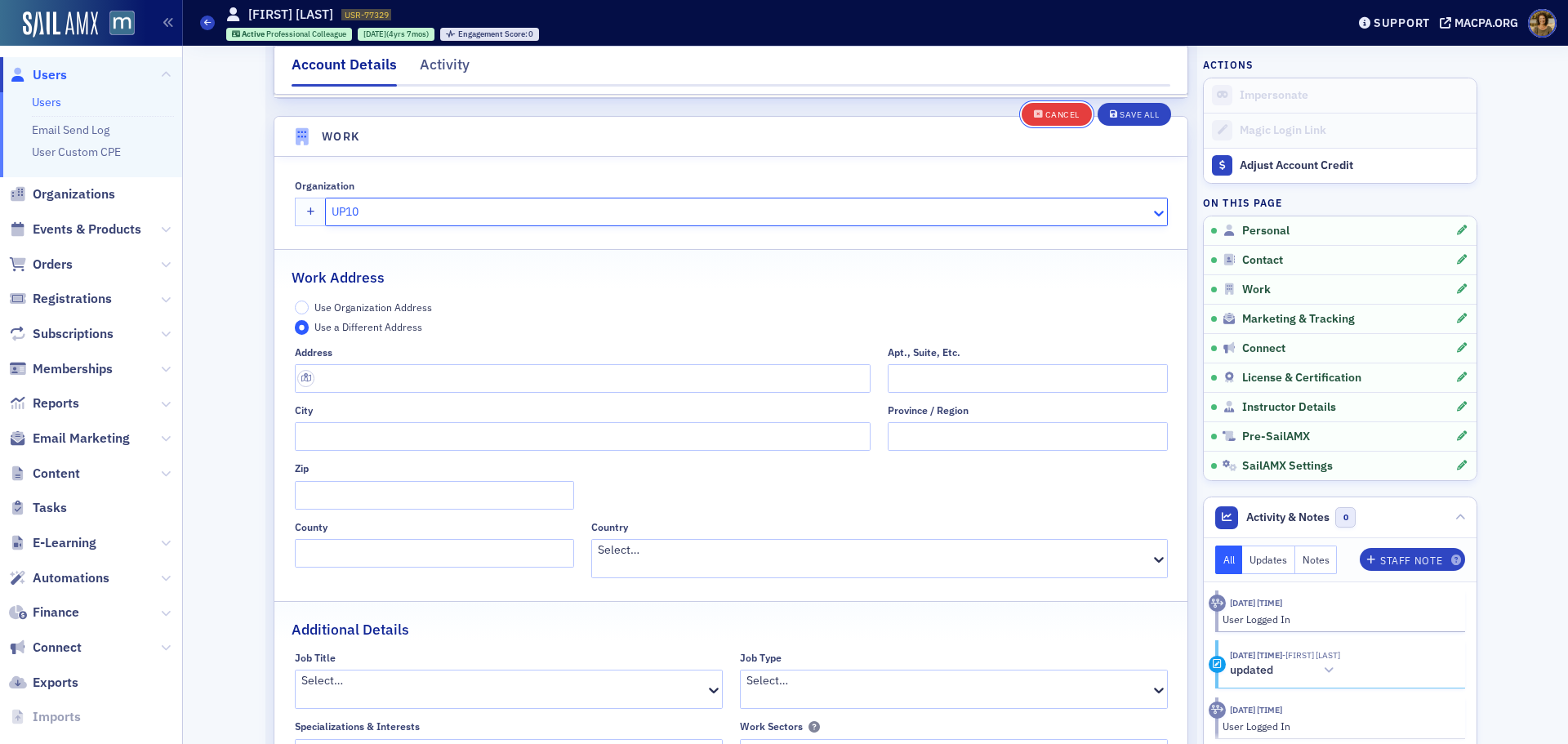 type 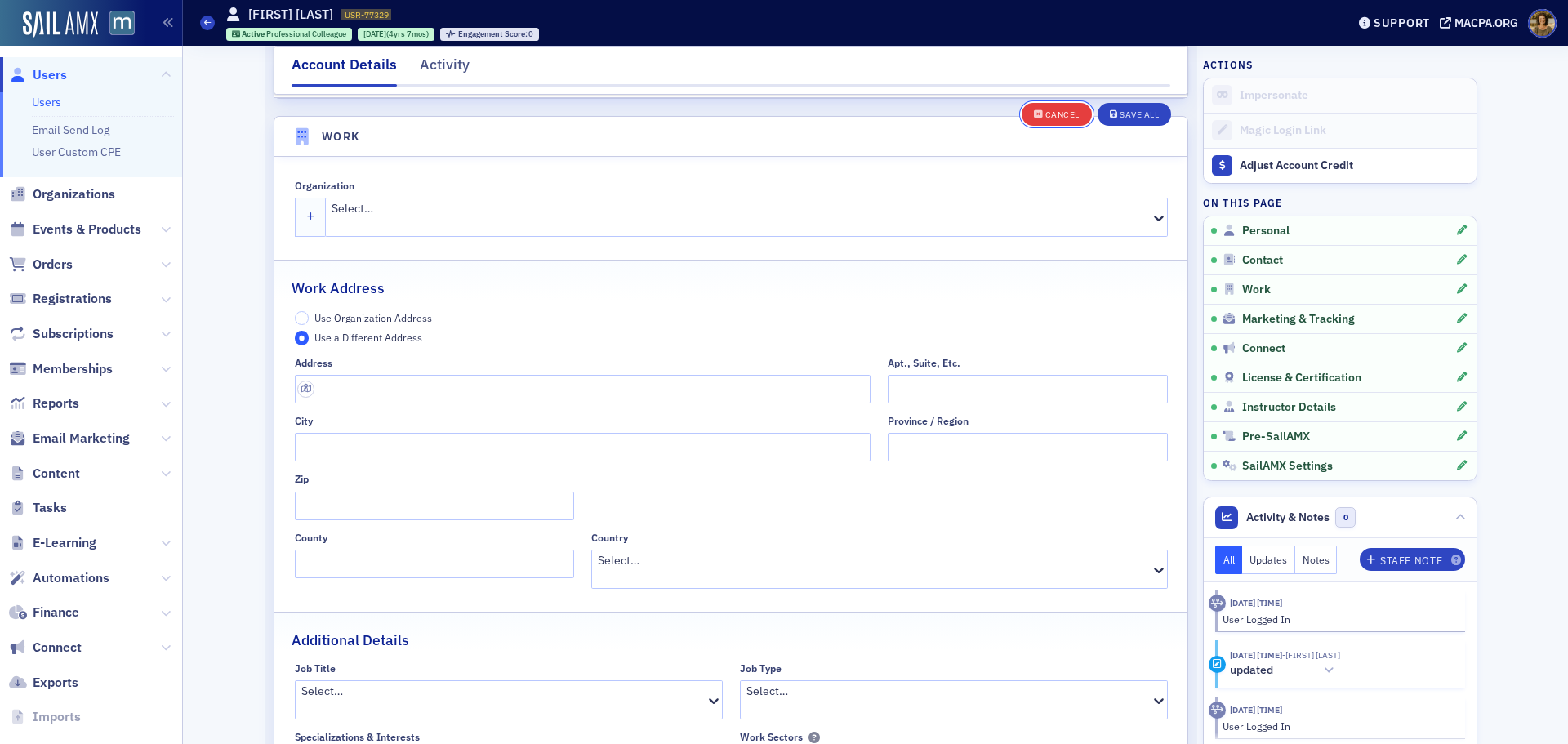 click on "Cancel" 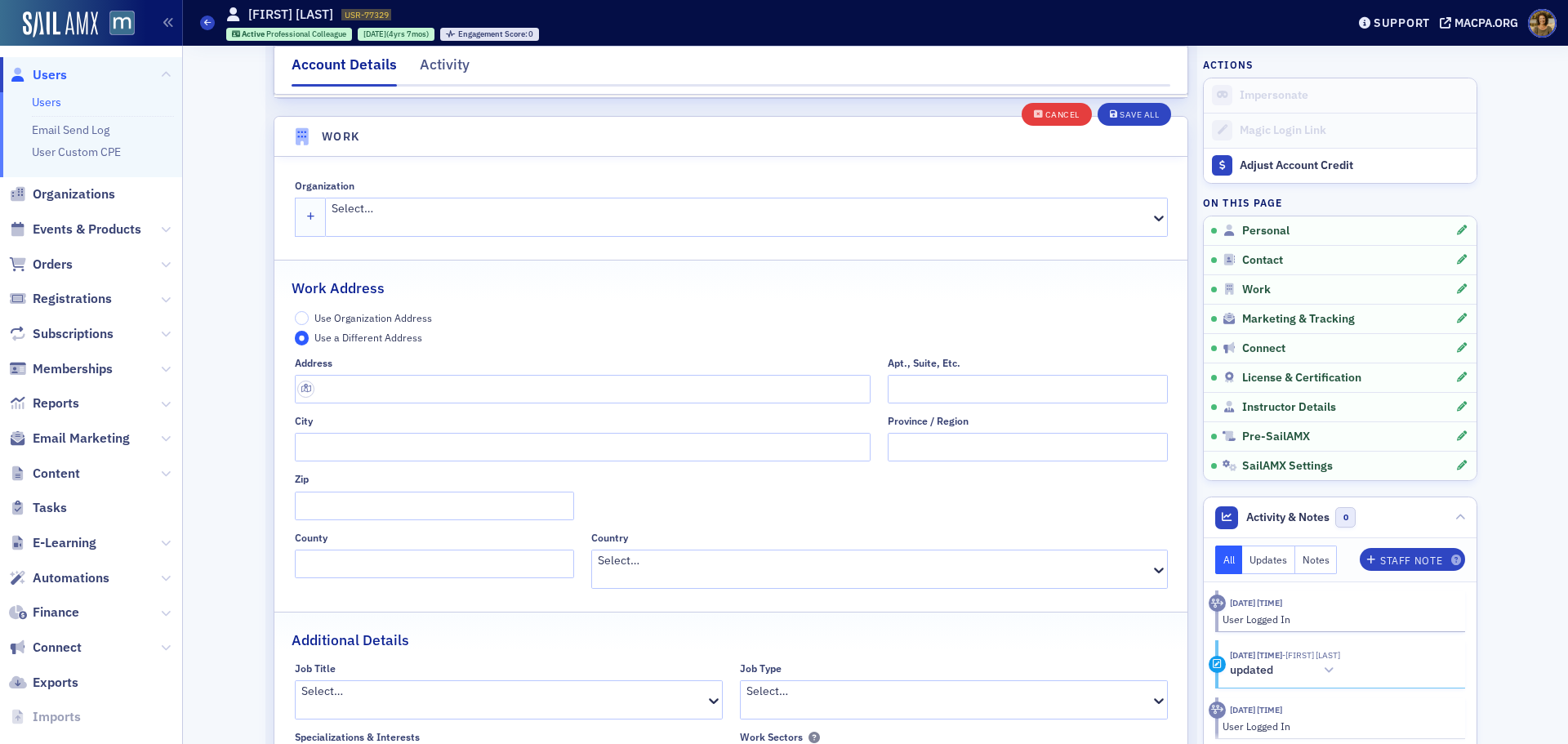 scroll, scrollTop: 1147, scrollLeft: 0, axis: vertical 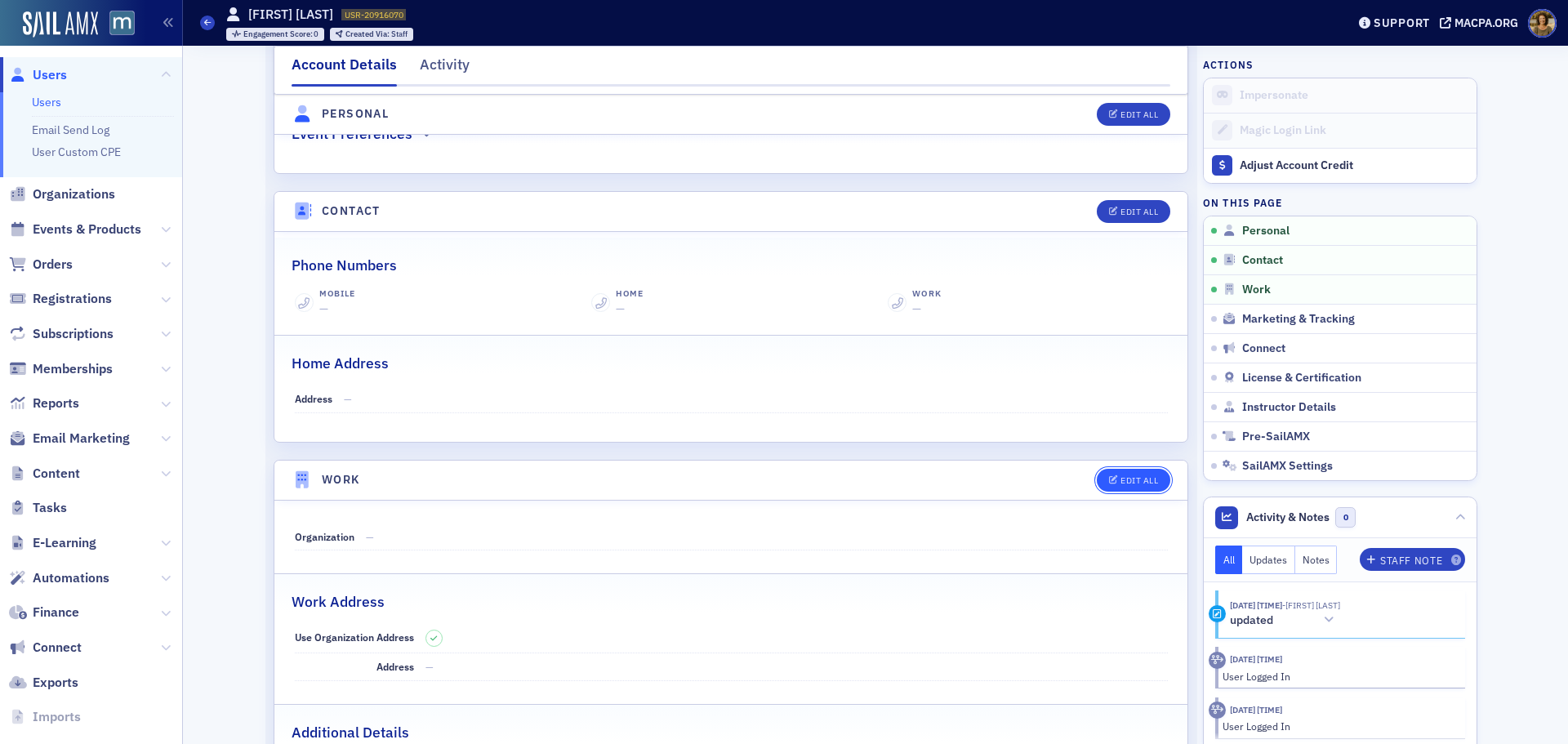 click 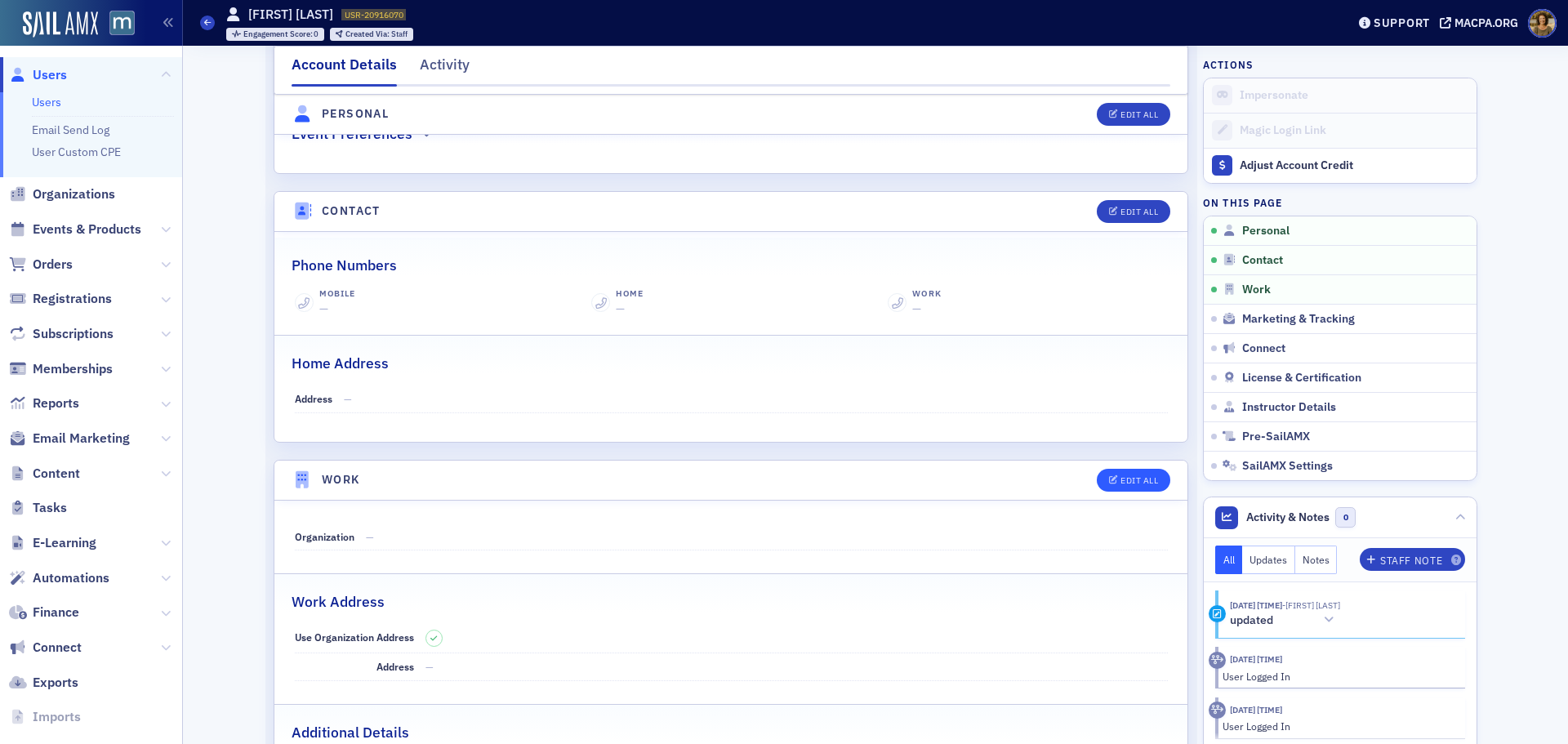 select on "US" 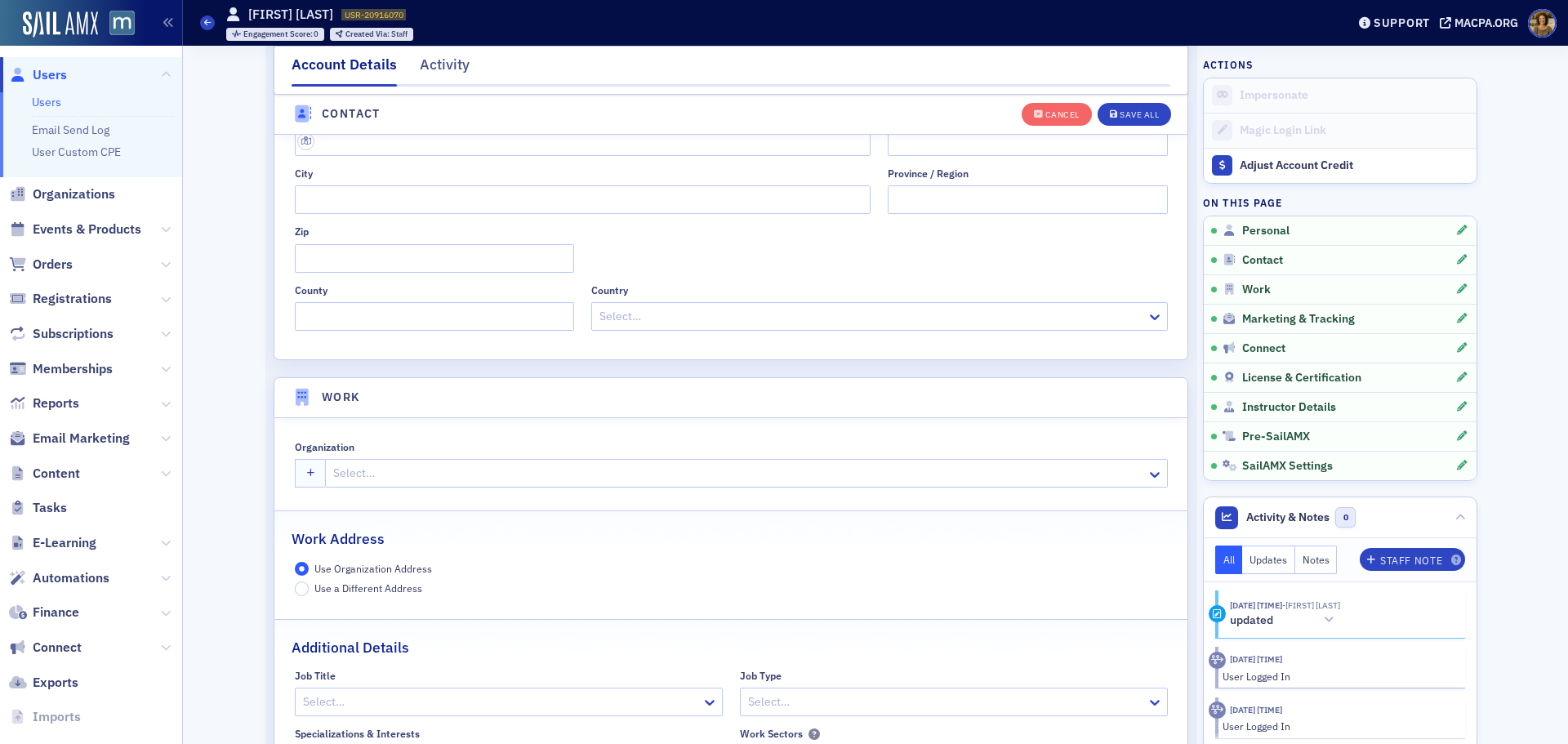scroll, scrollTop: 1294, scrollLeft: 0, axis: vertical 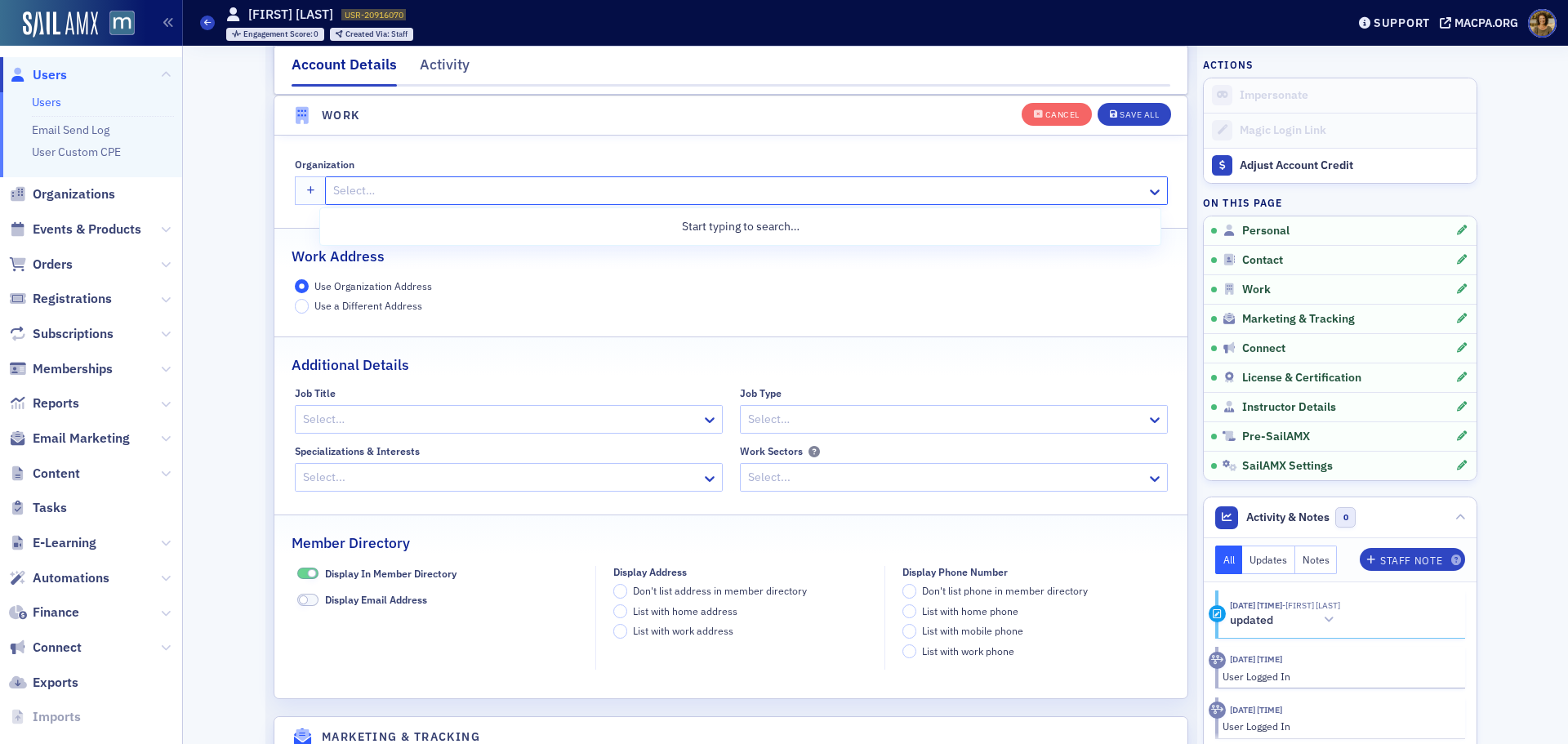 click 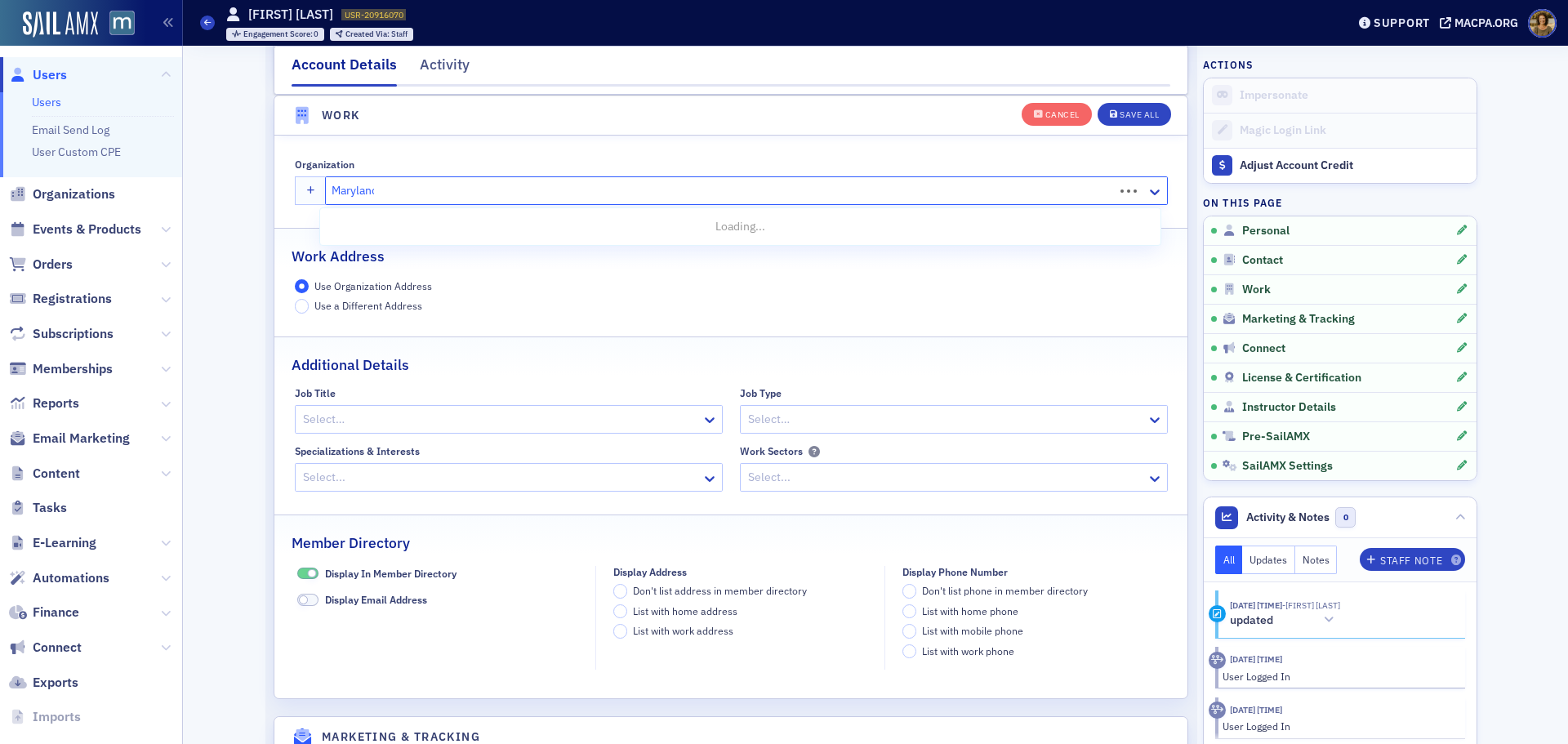 type on "Maryland" 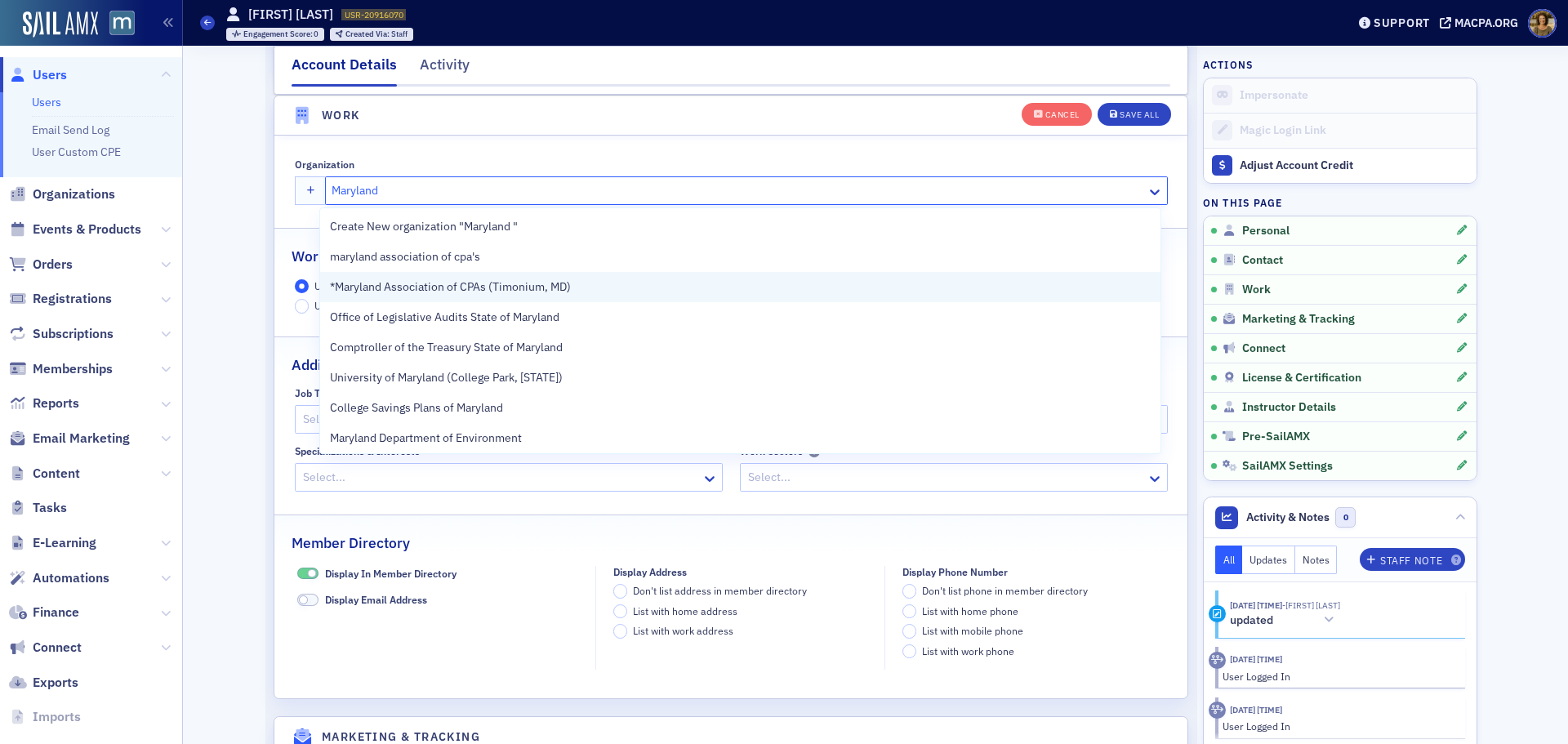 click on "*Maryland Association of CPAs (Timonium, MD)" at bounding box center (450, 287) 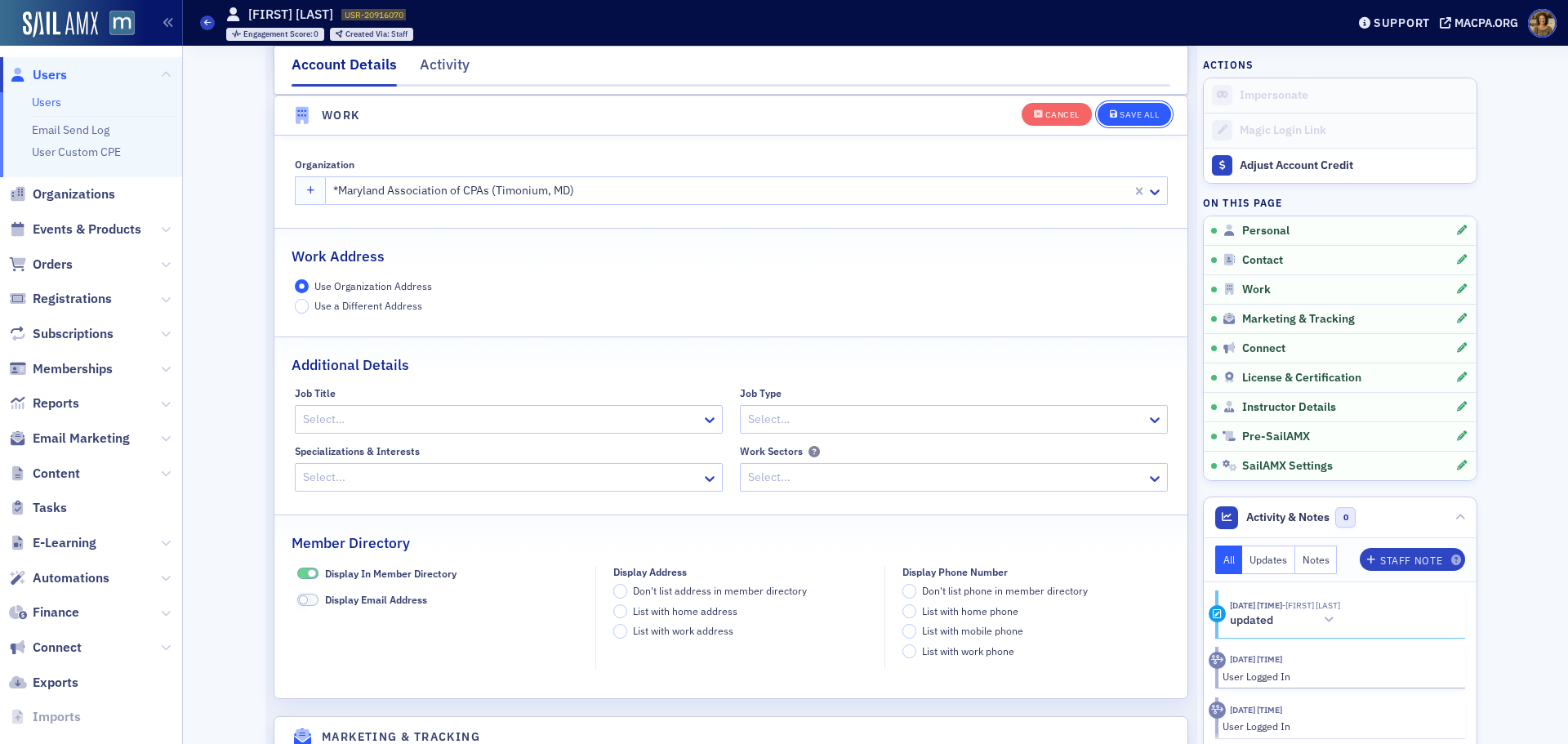click on "Save All" 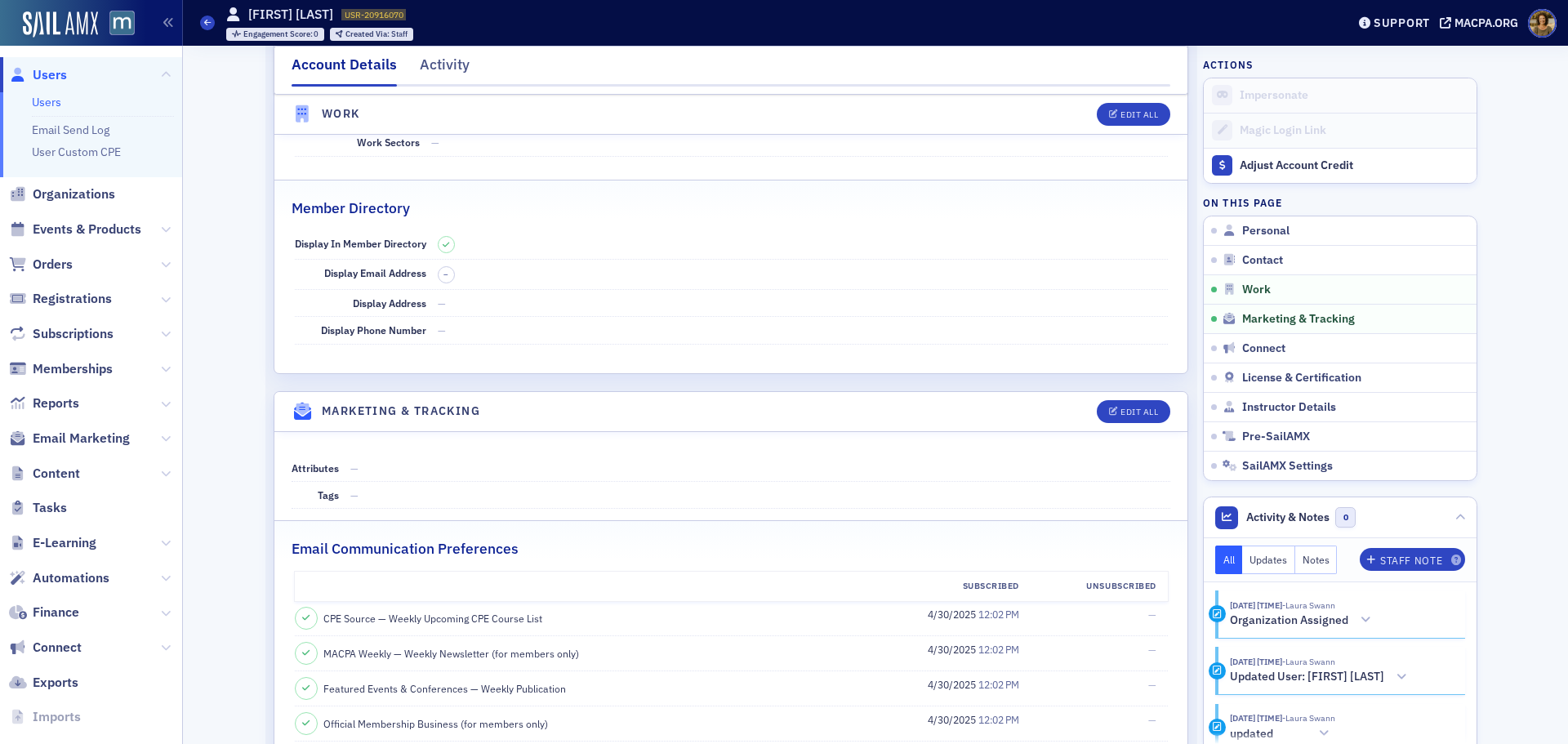 scroll, scrollTop: 1294, scrollLeft: 0, axis: vertical 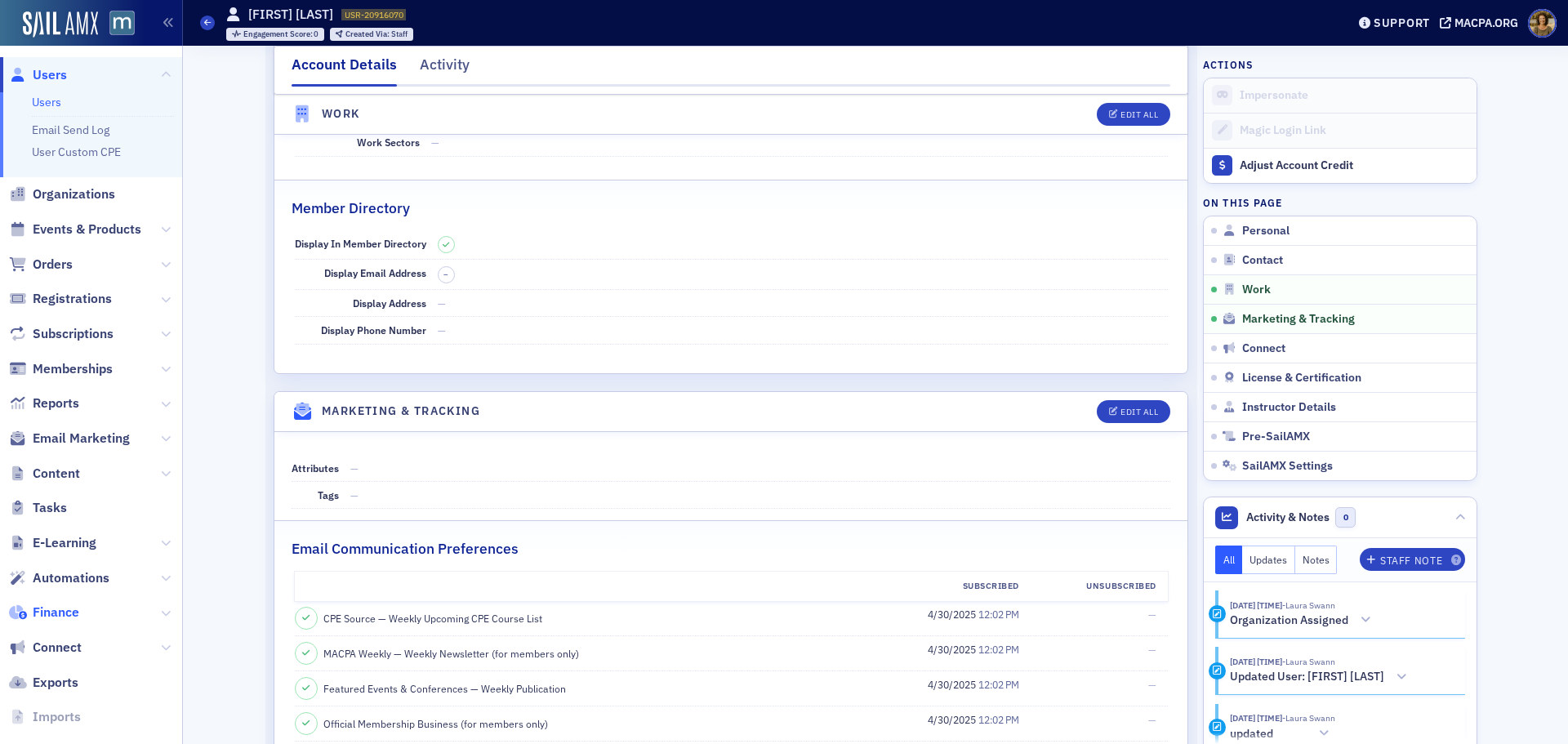 drag, startPoint x: 70, startPoint y: 613, endPoint x: 79, endPoint y: 608, distance: 10.29563 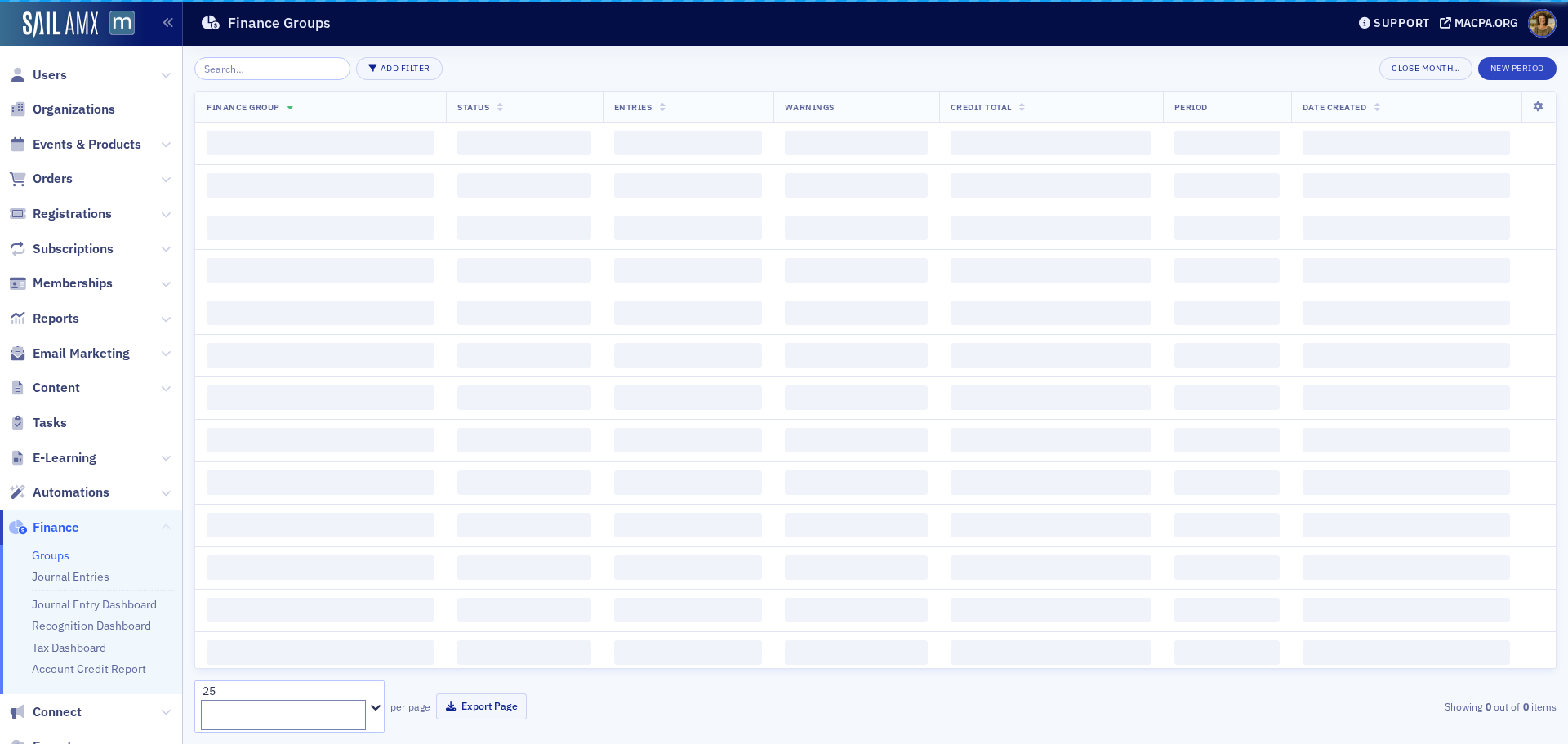 scroll, scrollTop: 0, scrollLeft: 0, axis: both 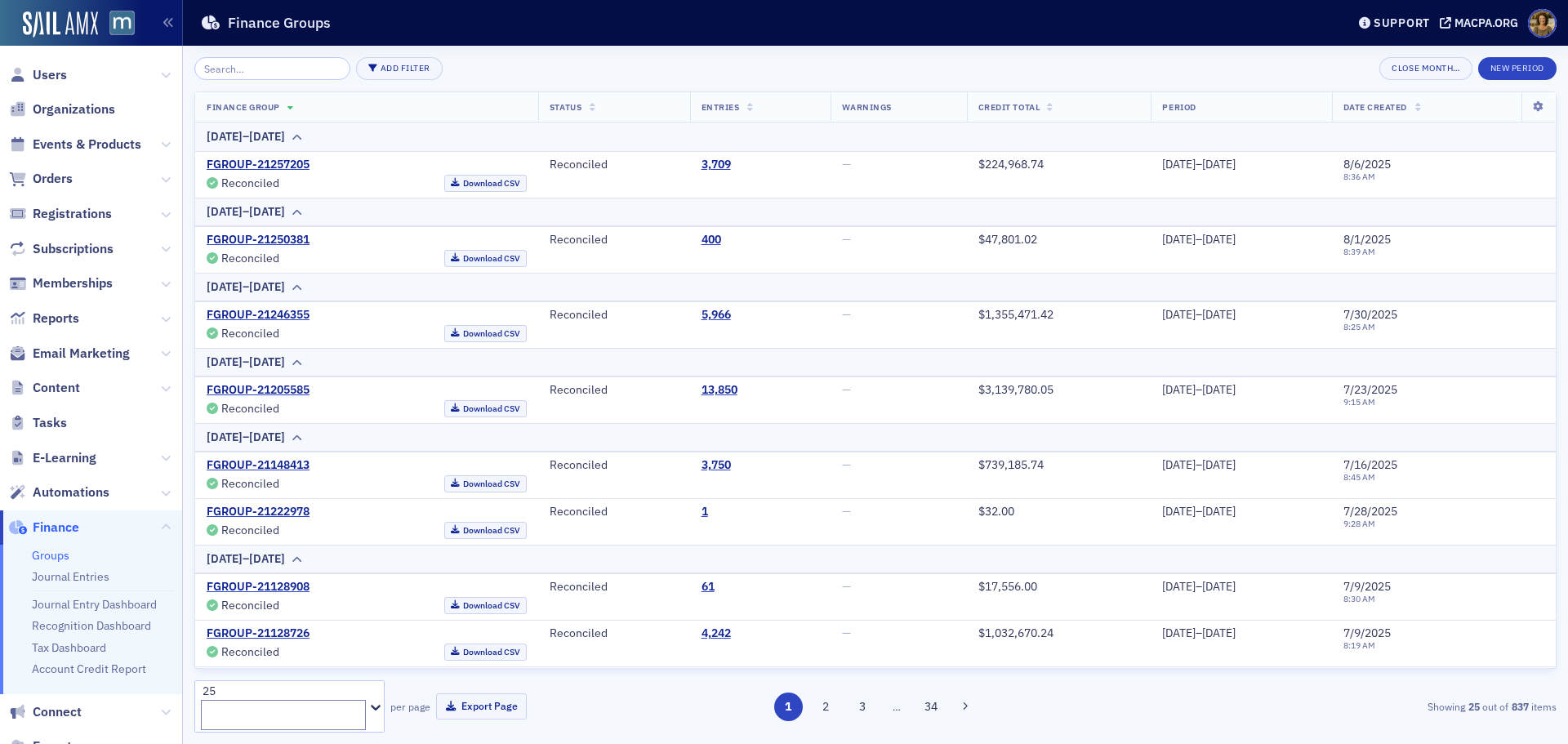 click on "Groups" 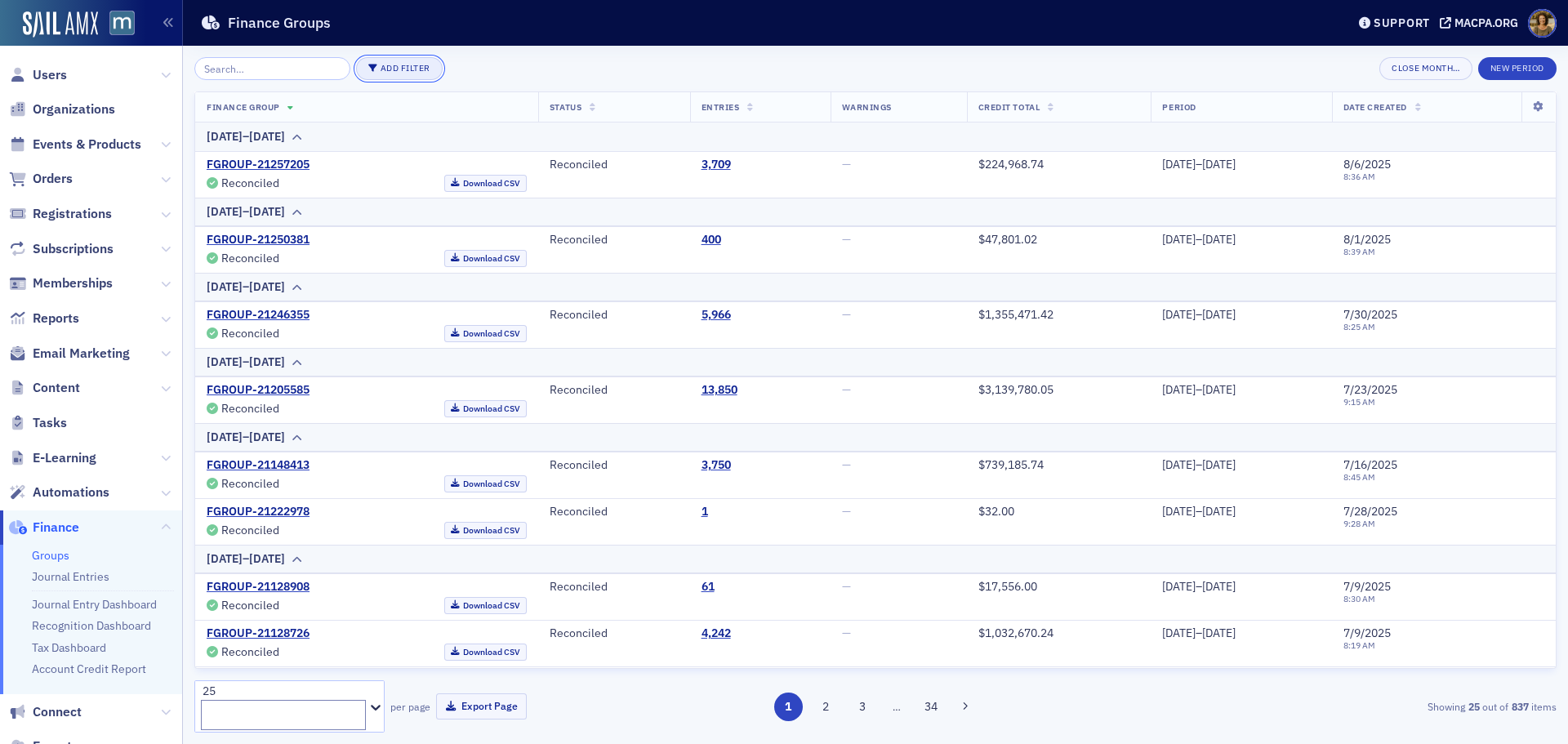 click on "Add Filter" 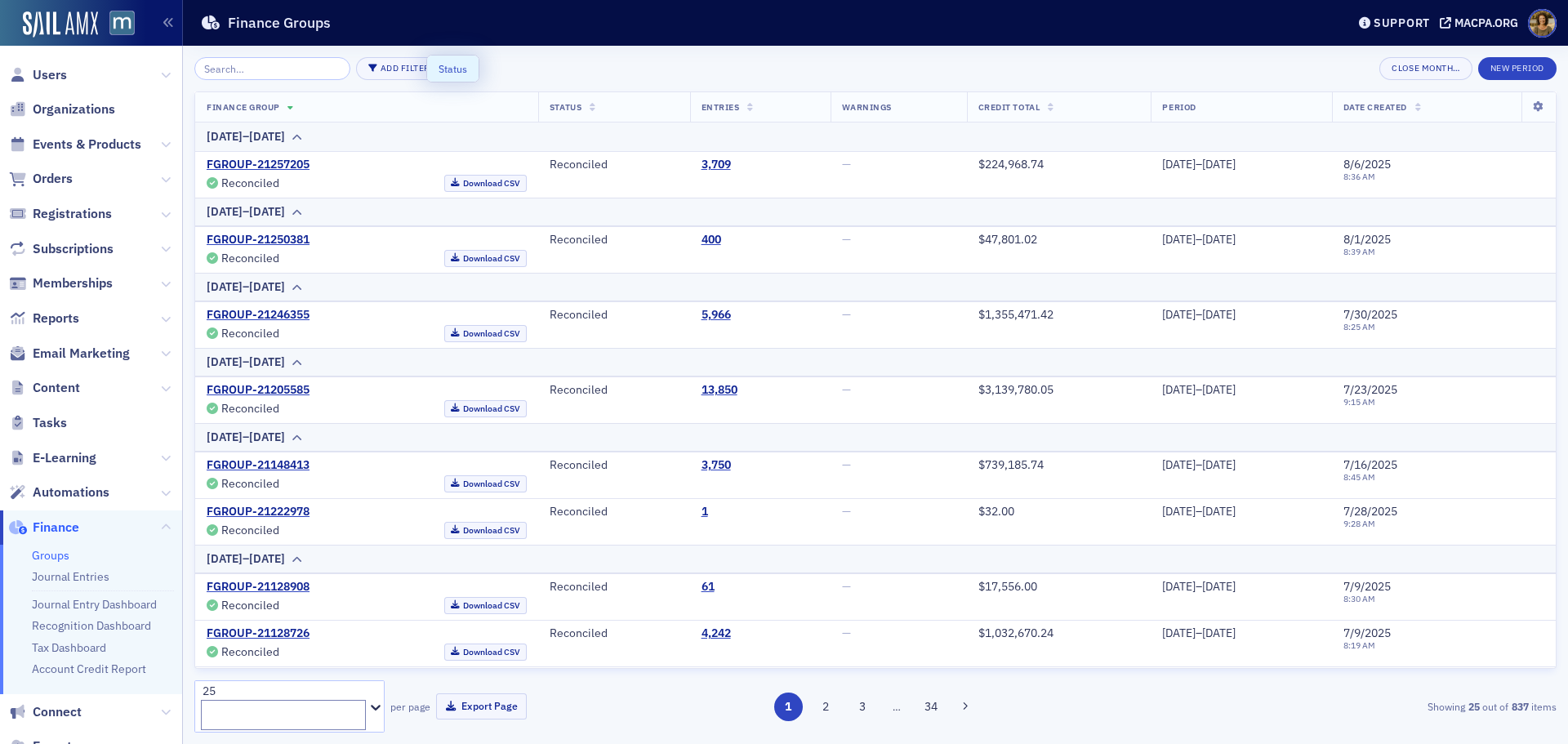 click on "Status" at bounding box center (452, 69) 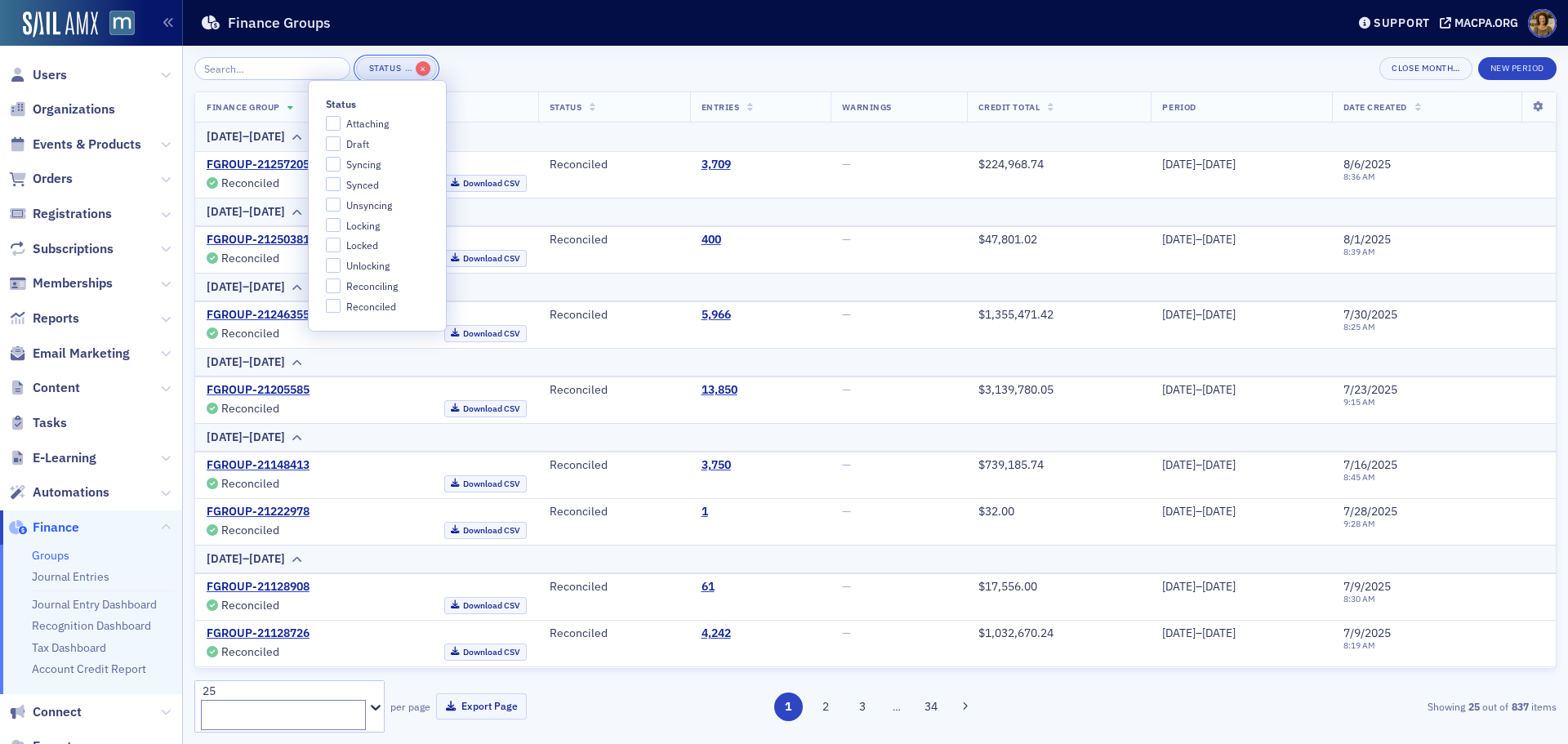 click on "×" 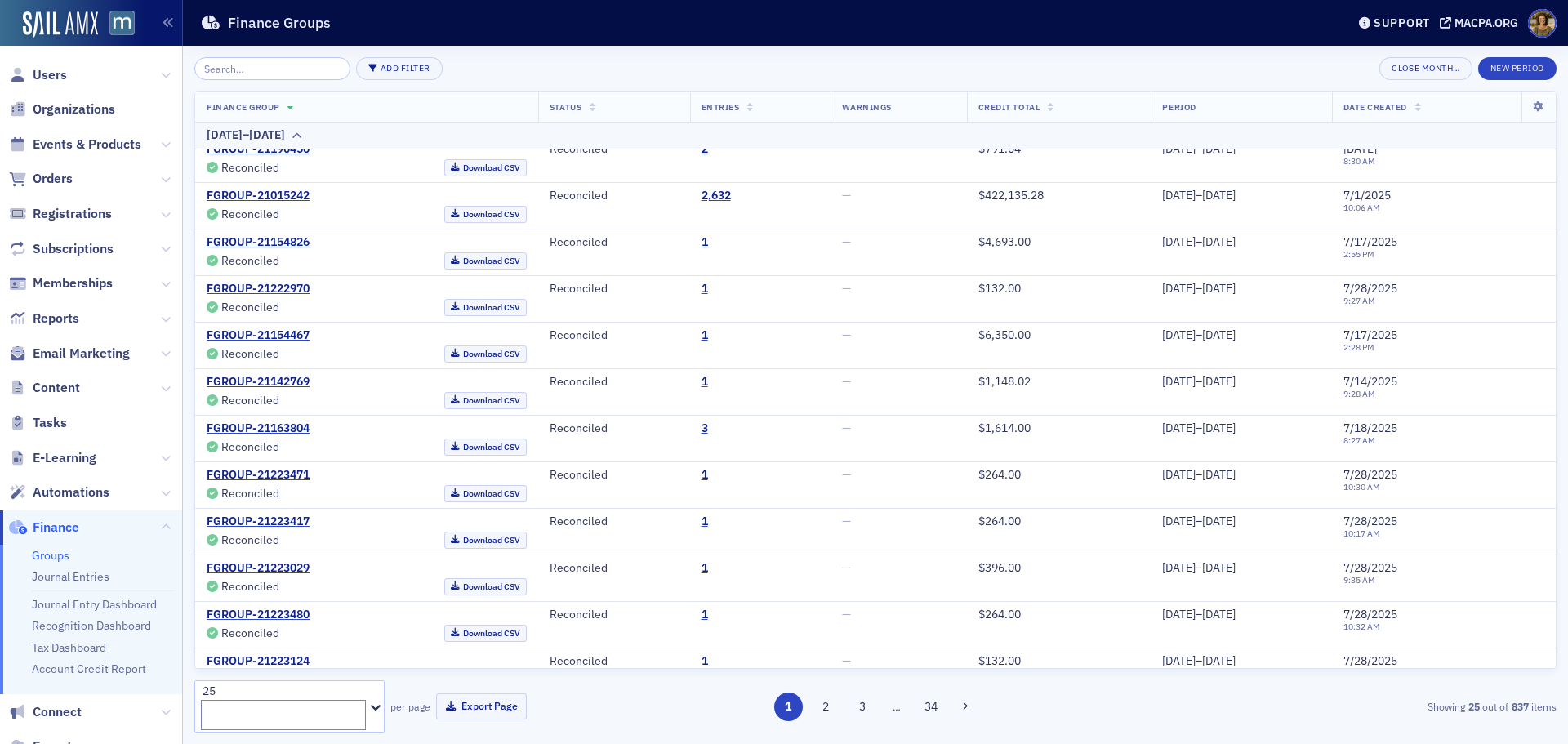 scroll, scrollTop: 852, scrollLeft: 0, axis: vertical 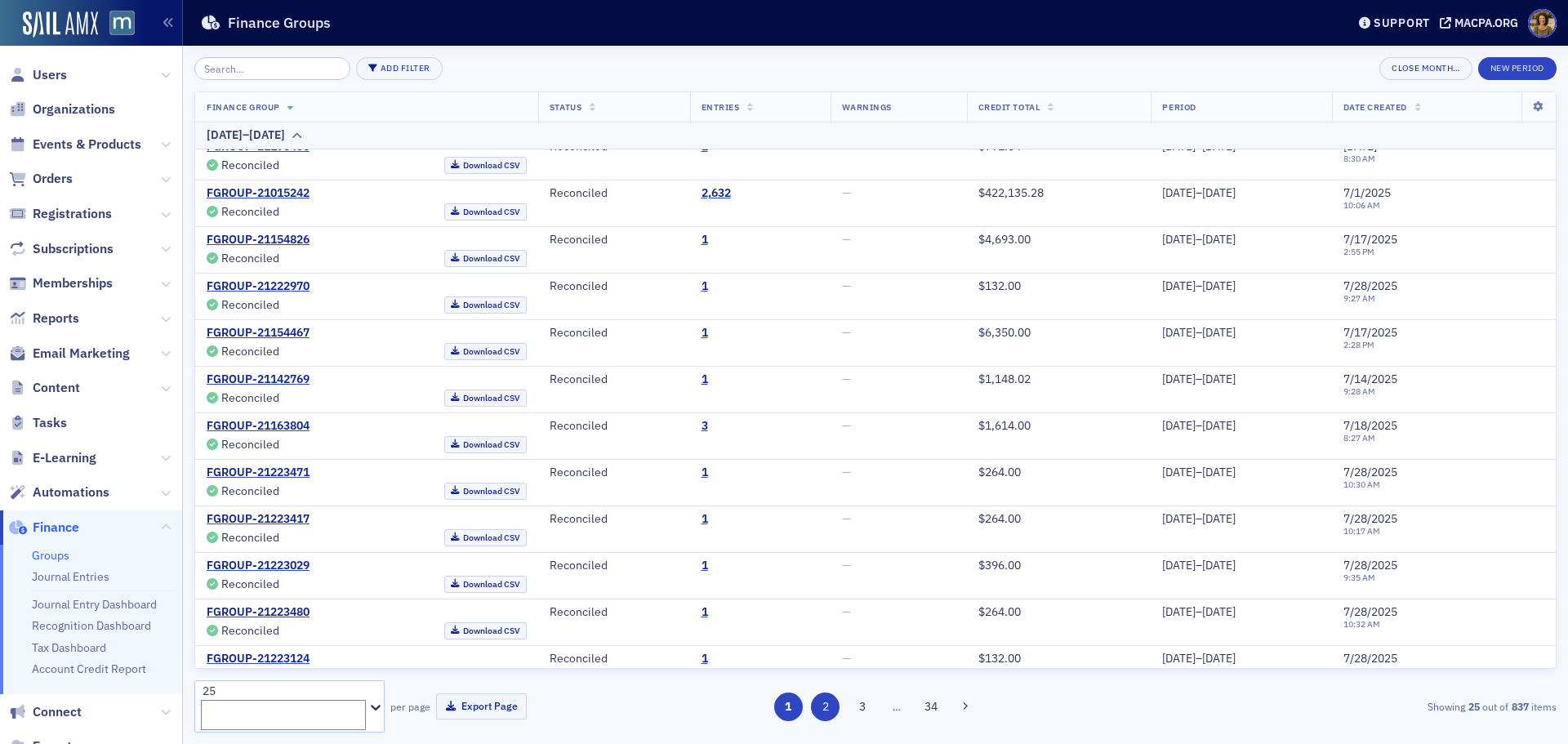 click on "2" 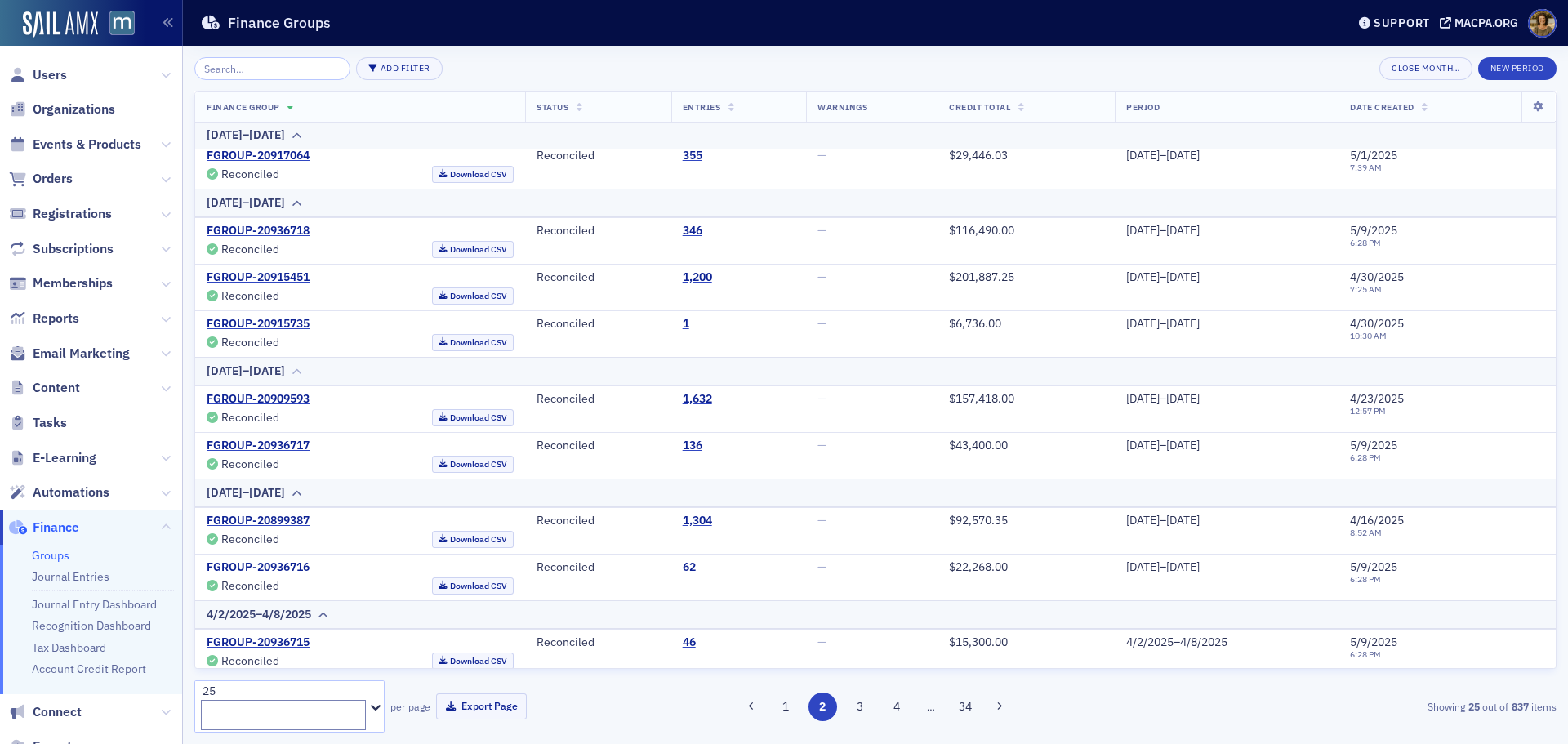 scroll, scrollTop: 697, scrollLeft: 0, axis: vertical 